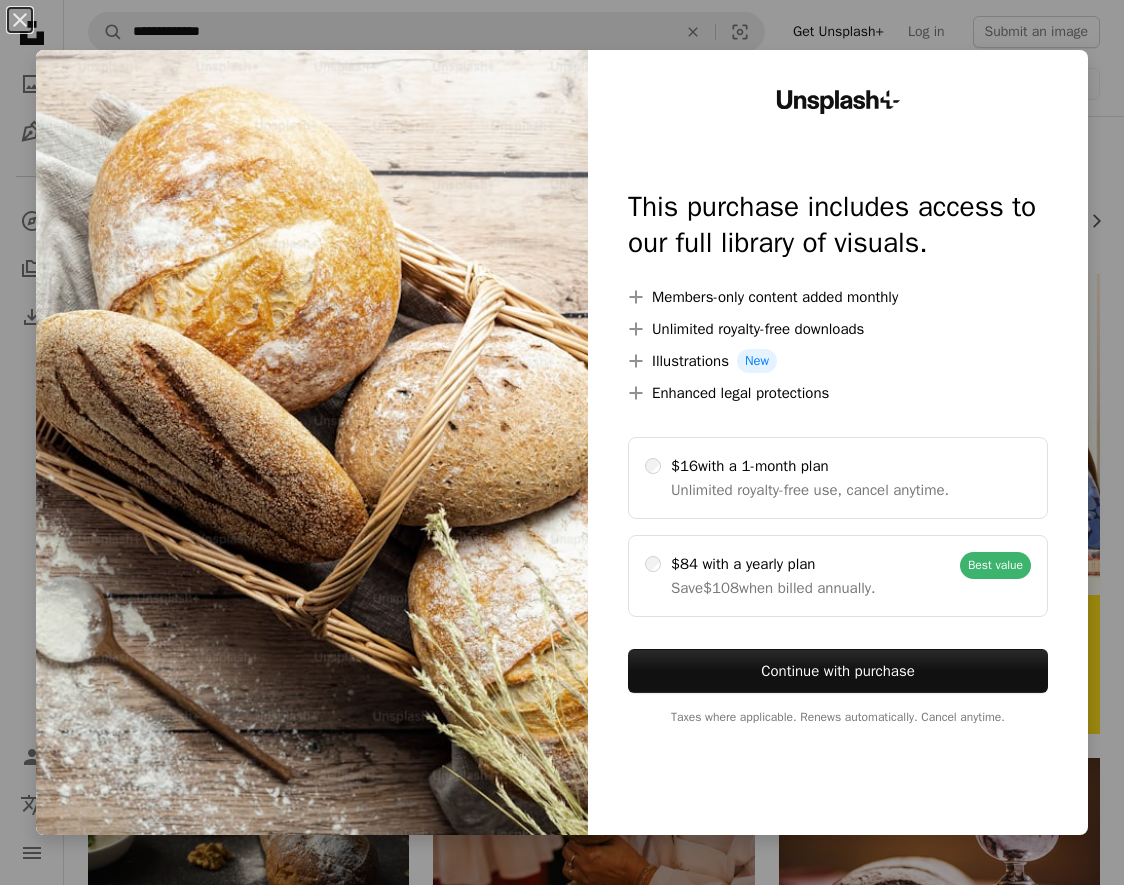 scroll, scrollTop: 34, scrollLeft: 0, axis: vertical 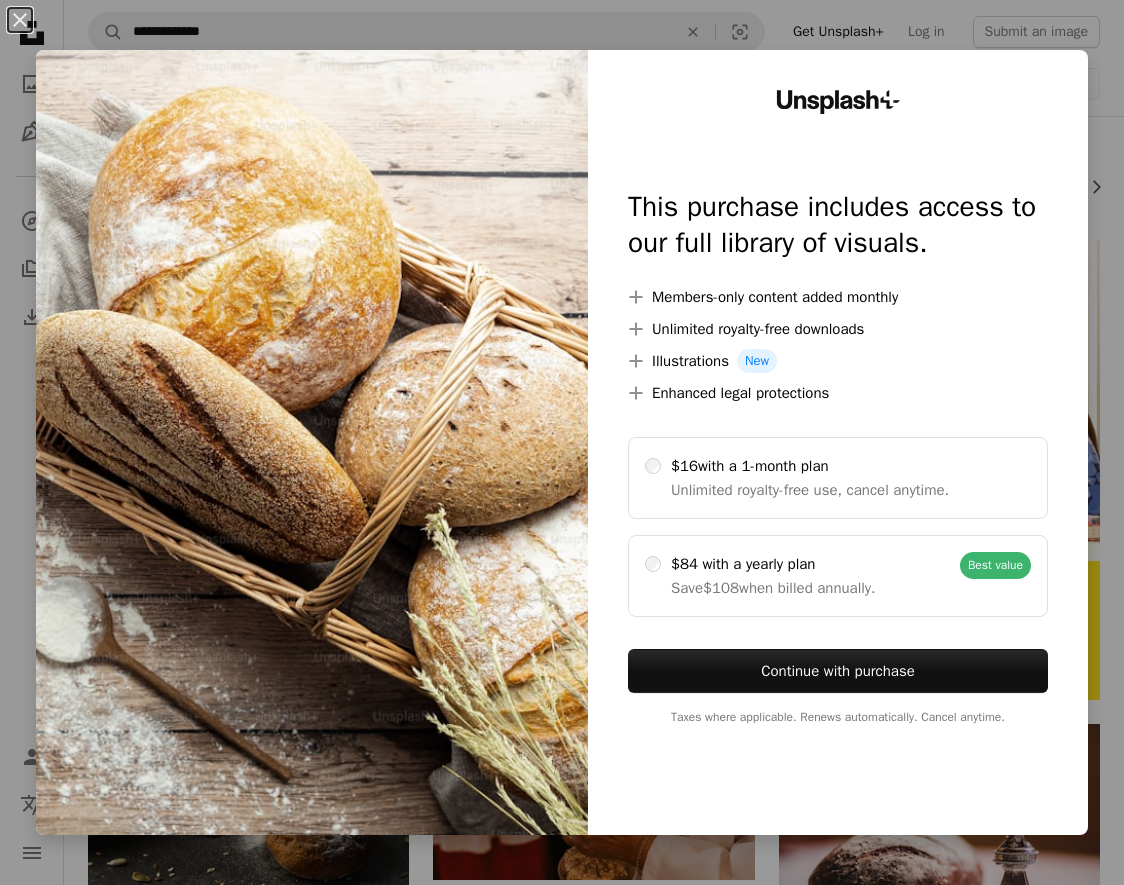 click on "An X shape Unsplash+ This purchase includes access to our full library of visuals. A plus sign Members-only content added monthly A plus sign Unlimited royalty-free downloads A plus sign Illustrations  New A plus sign Enhanced legal protections $16  with a 1-month plan Unlimited royalty-free use, cancel anytime. $84   with a yearly plan Save  $108  when billed annually. Best value Continue with purchase Taxes where applicable. Renews automatically. Cancel anytime." at bounding box center [562, 442] 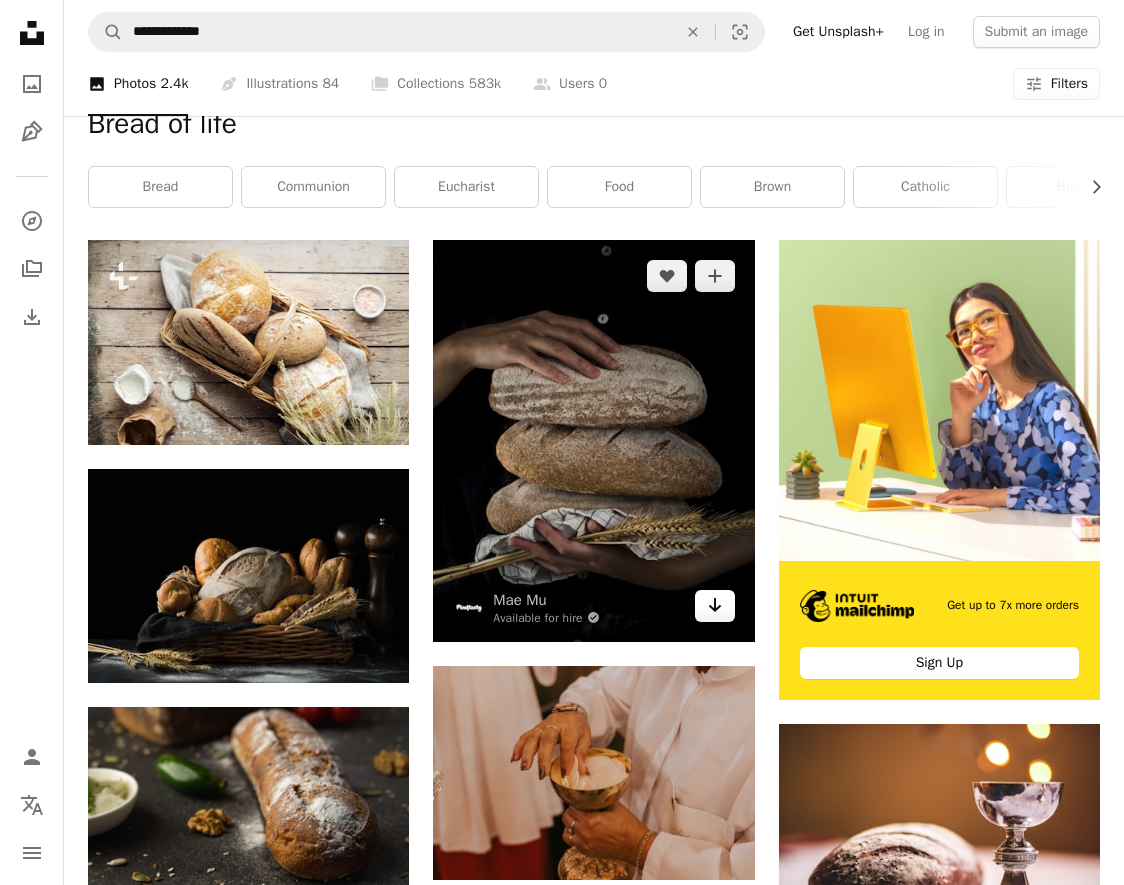 click 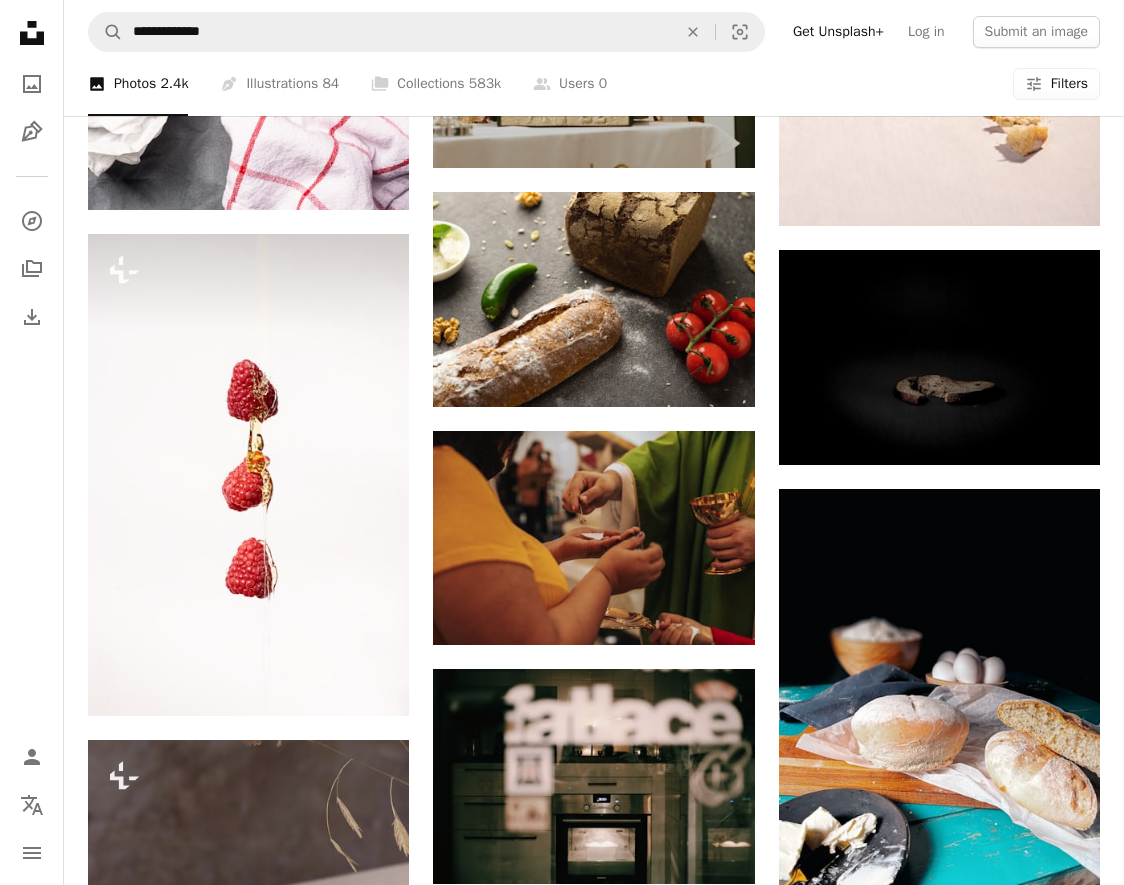 scroll, scrollTop: 882, scrollLeft: 0, axis: vertical 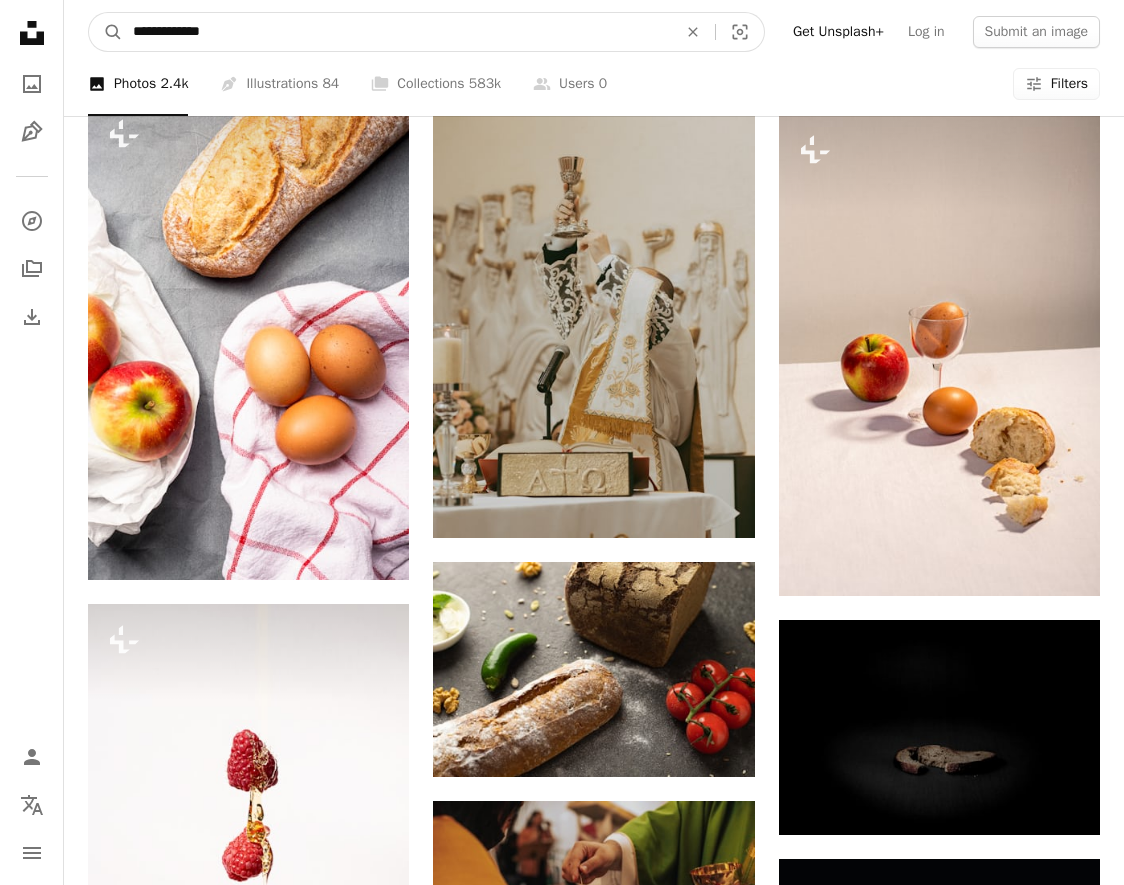 click on "**********" at bounding box center (397, 32) 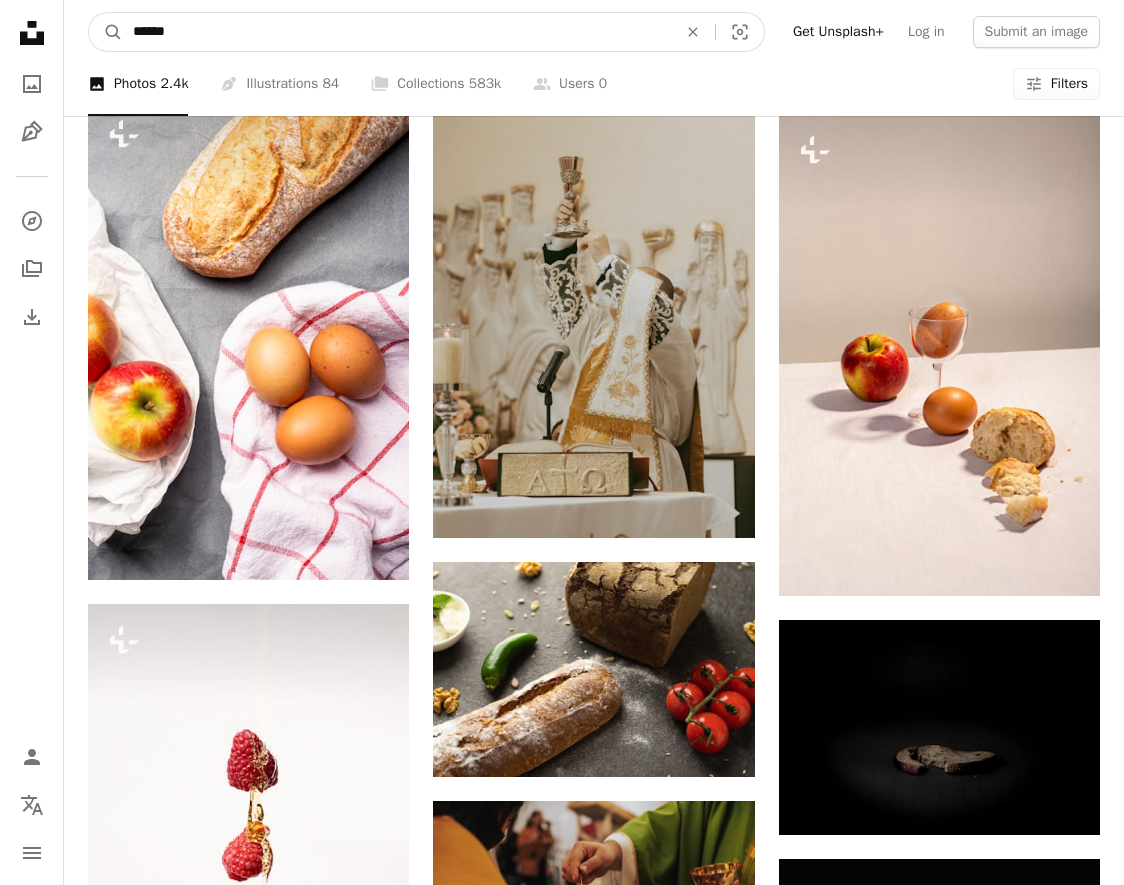 type on "*****" 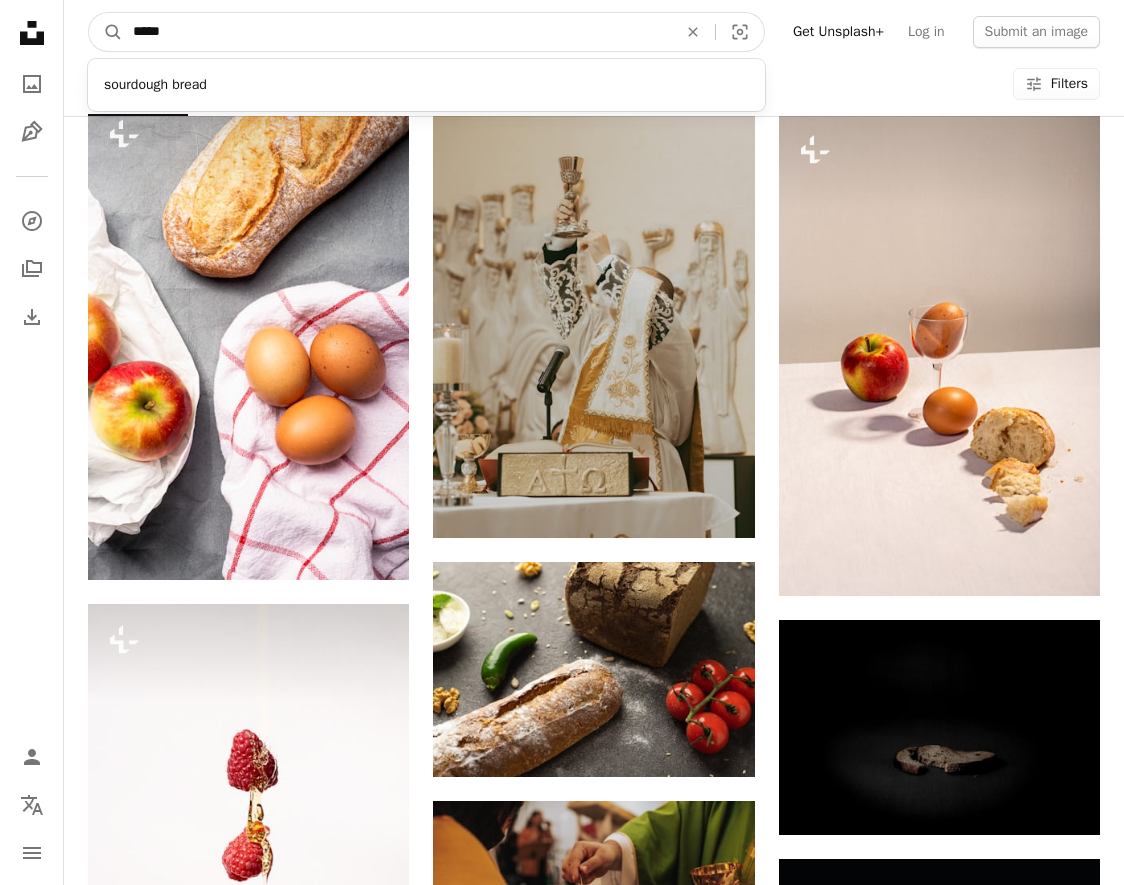 click on "A magnifying glass" at bounding box center (106, 32) 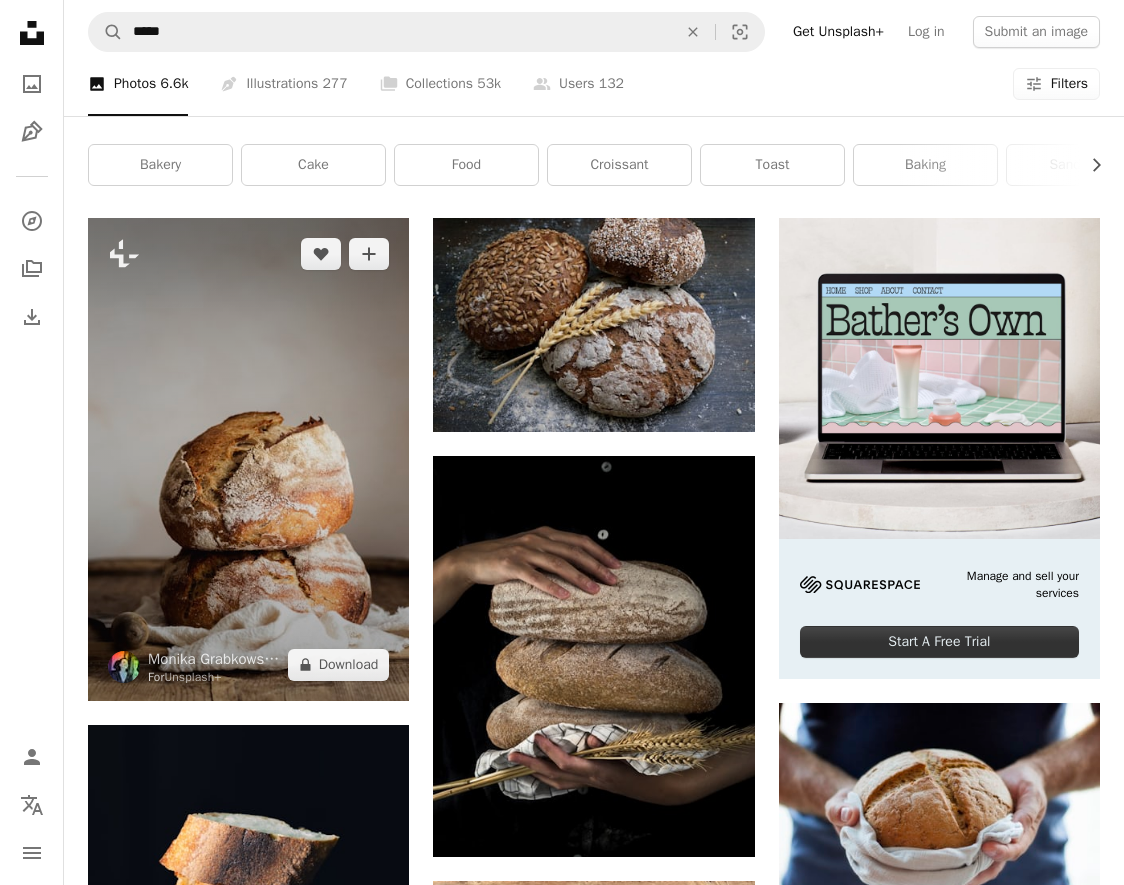 scroll, scrollTop: 0, scrollLeft: 0, axis: both 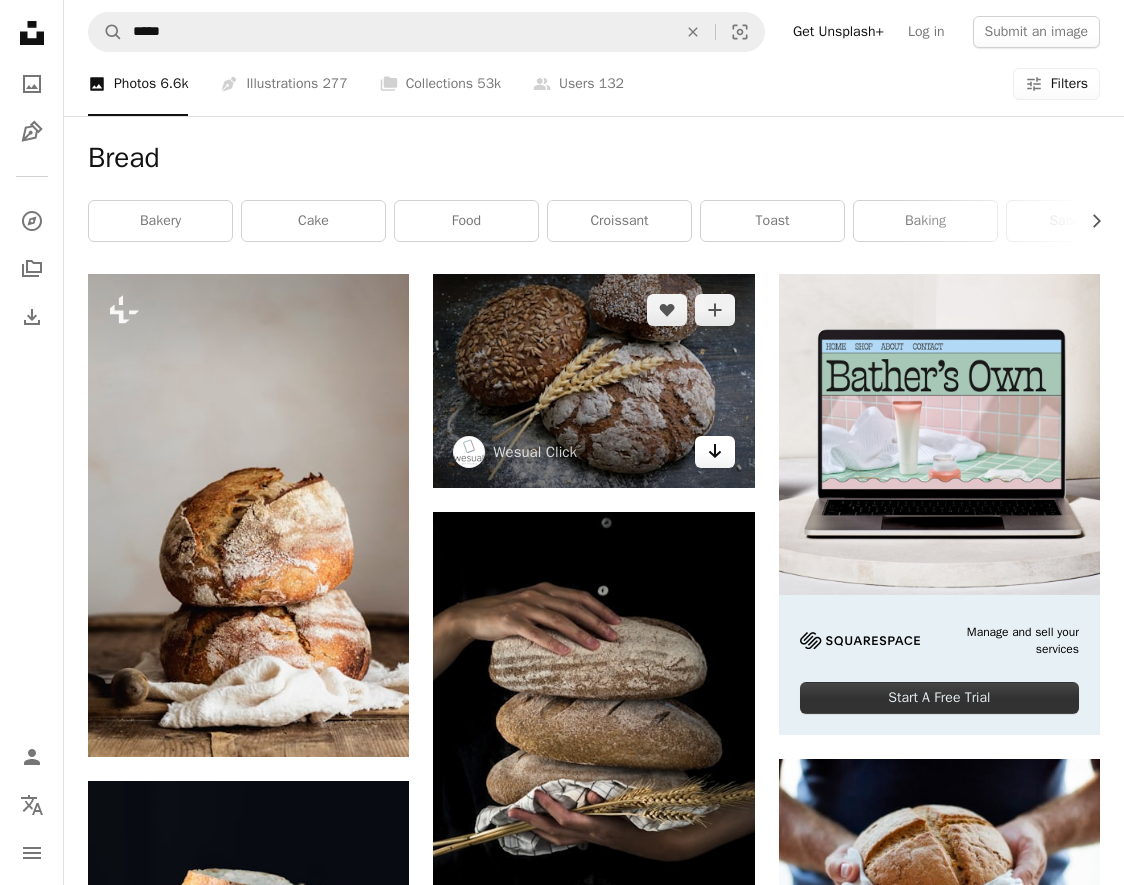 click 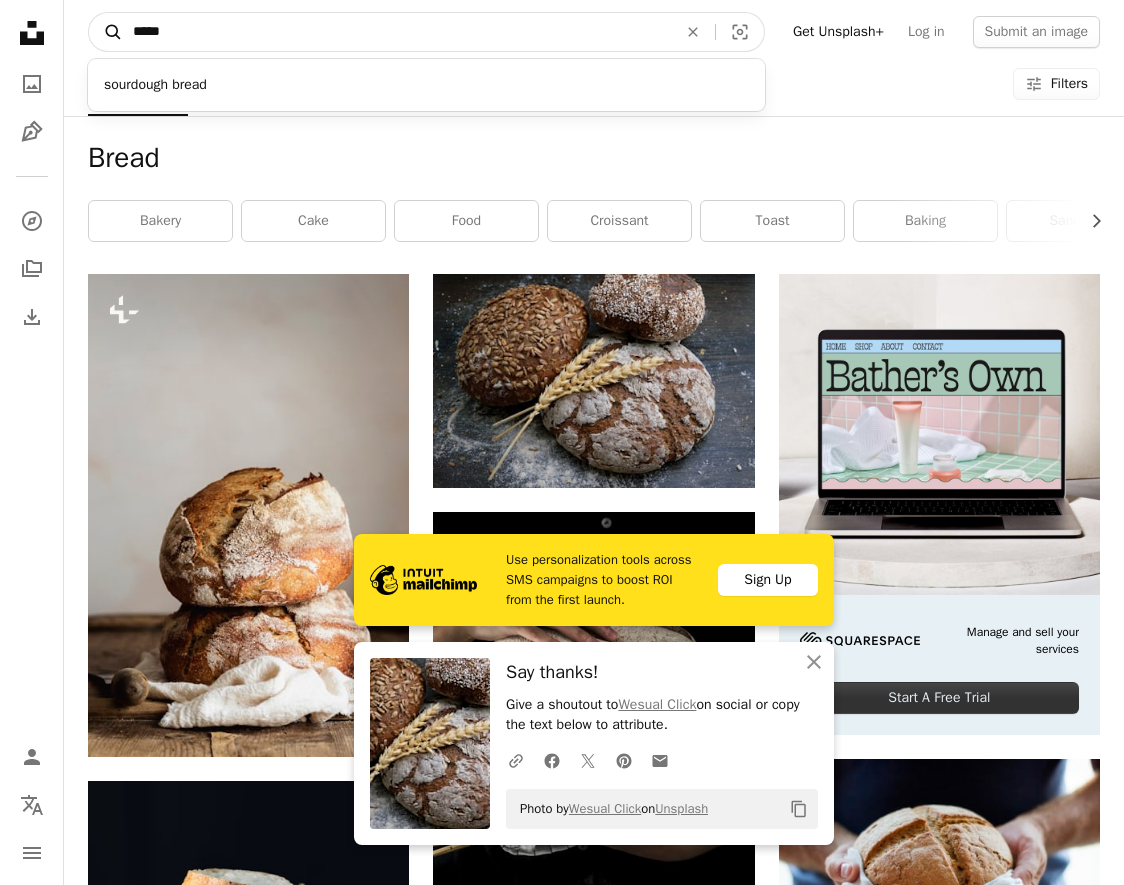 drag, startPoint x: 201, startPoint y: 31, endPoint x: 117, endPoint y: 31, distance: 84 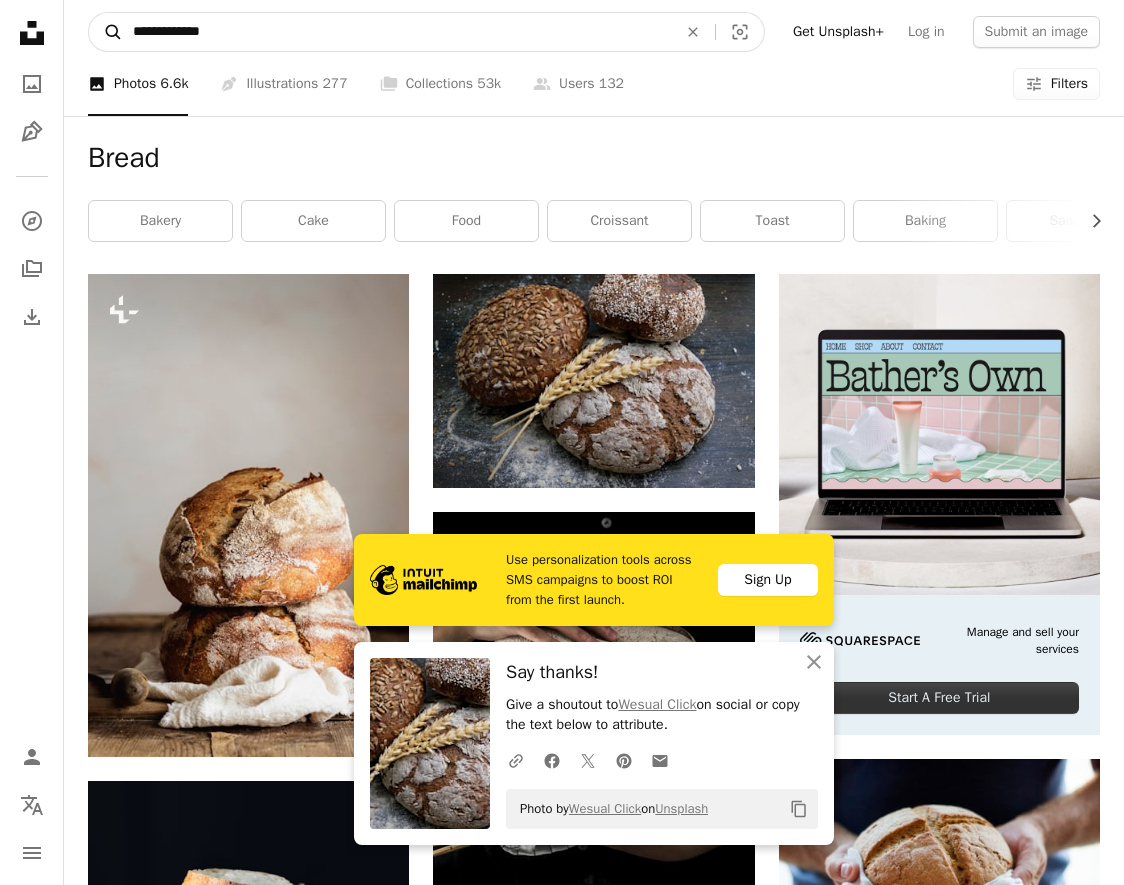 type on "**********" 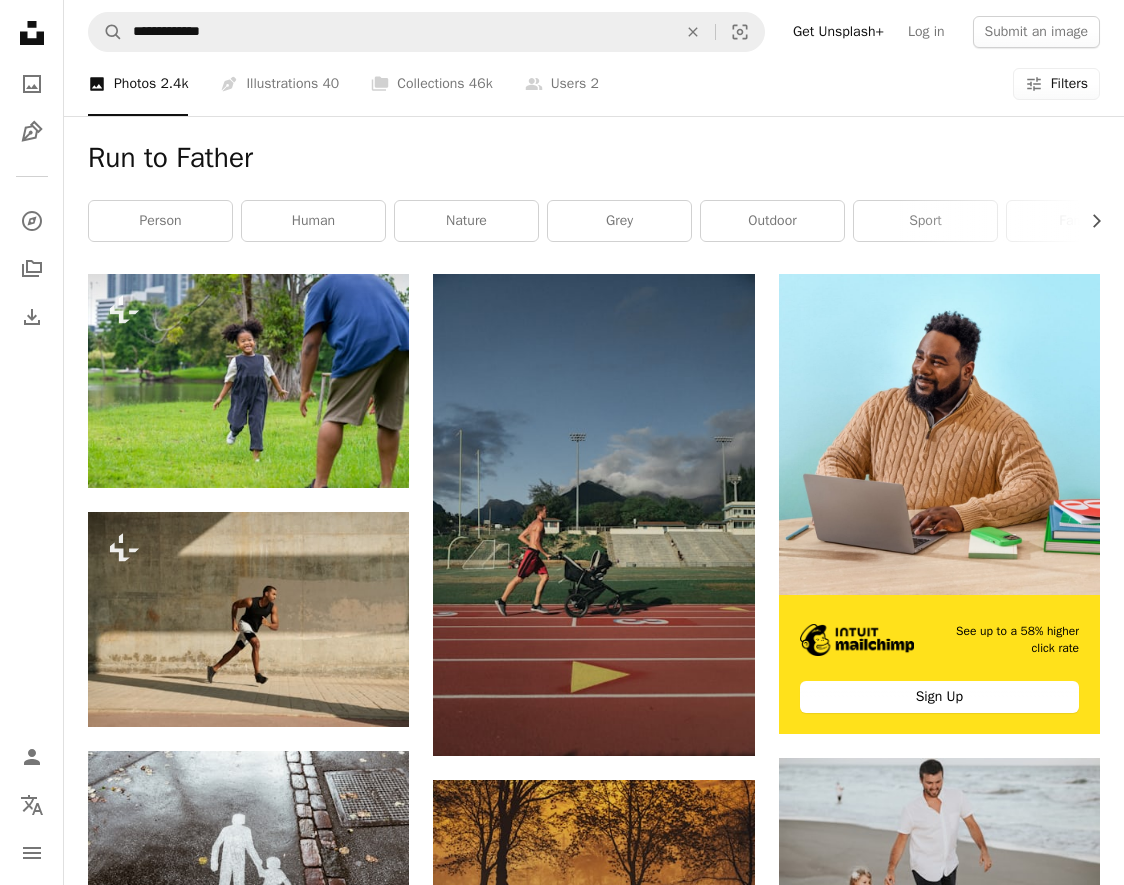 scroll, scrollTop: 0, scrollLeft: 0, axis: both 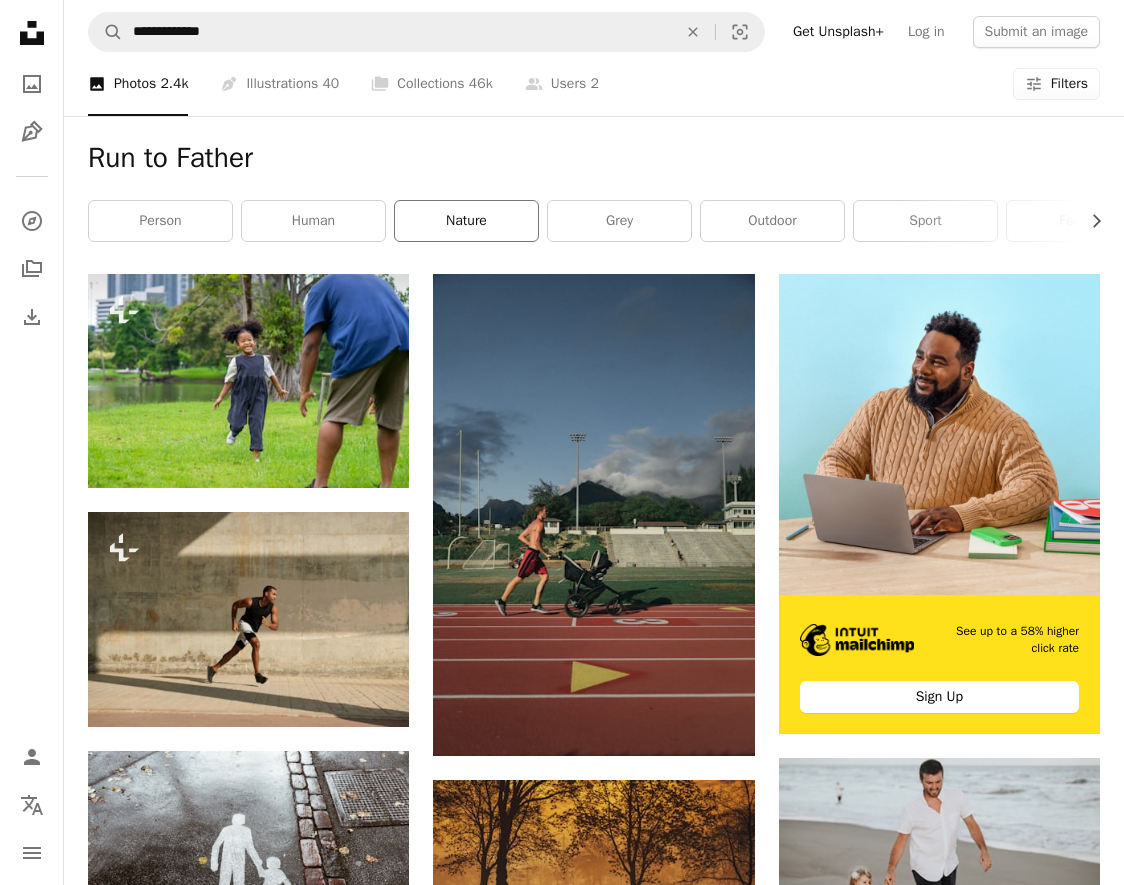 click on "nature" at bounding box center [466, 221] 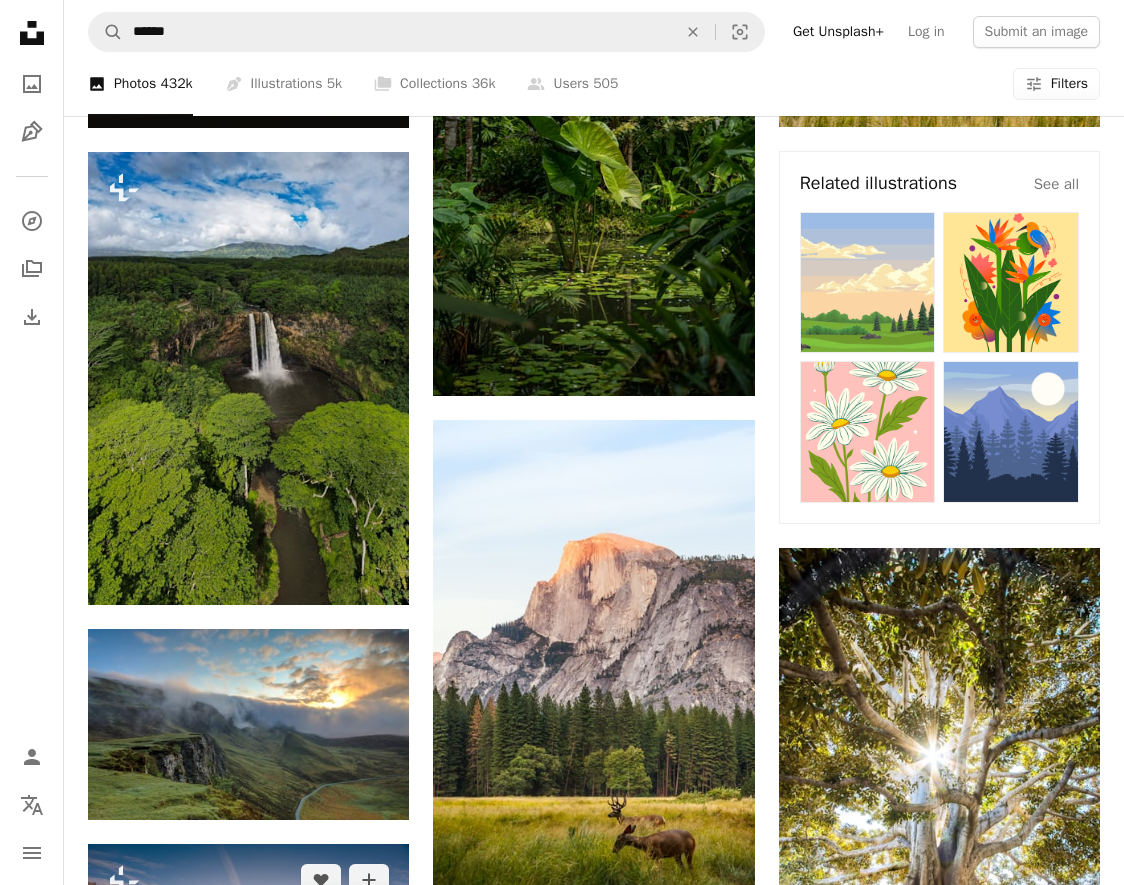 scroll, scrollTop: 129, scrollLeft: 0, axis: vertical 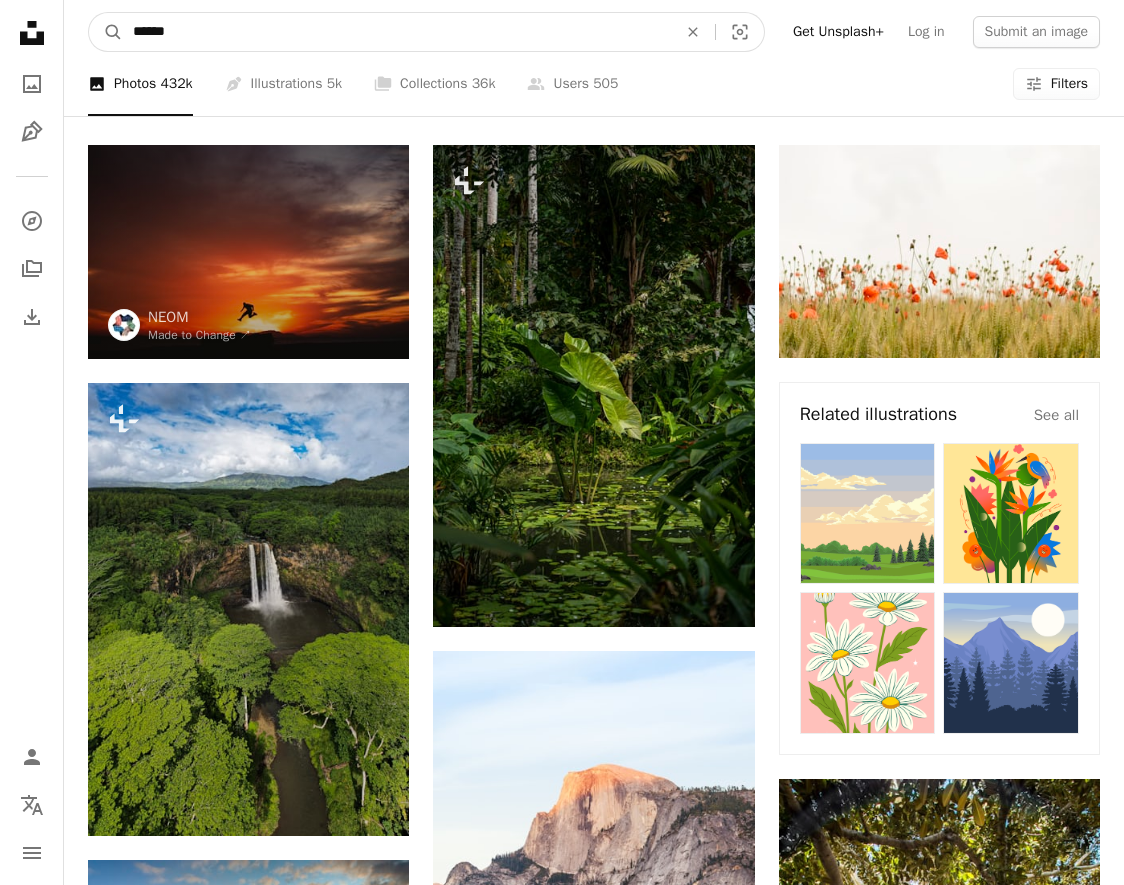 click on "******" at bounding box center [397, 32] 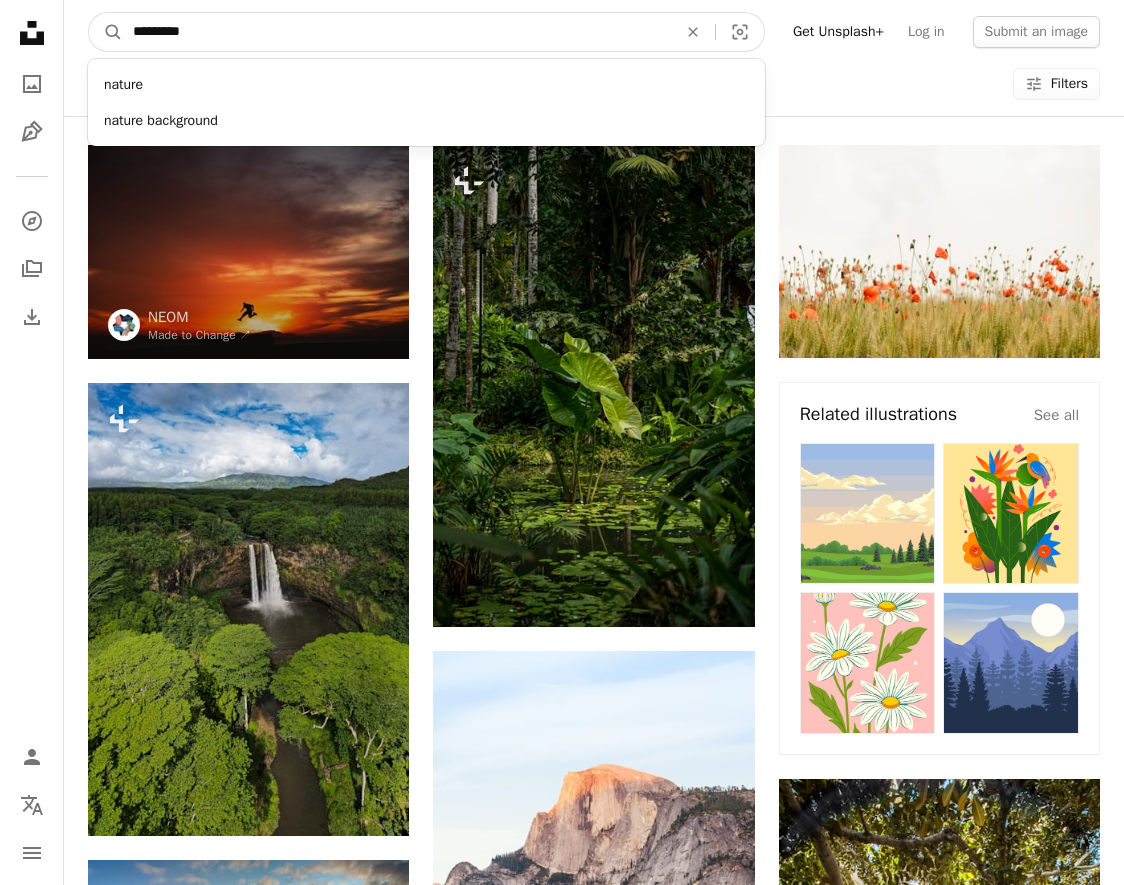 type on "**********" 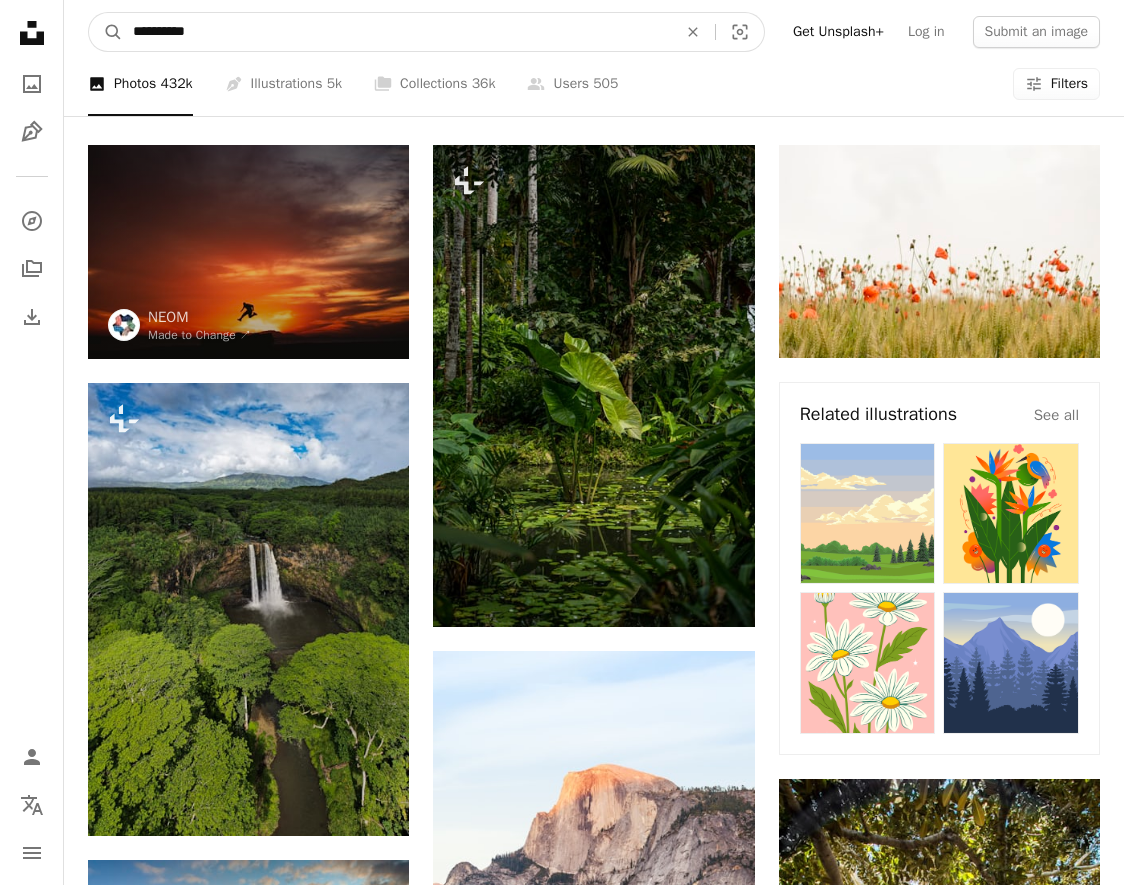 click on "A magnifying glass" at bounding box center (106, 32) 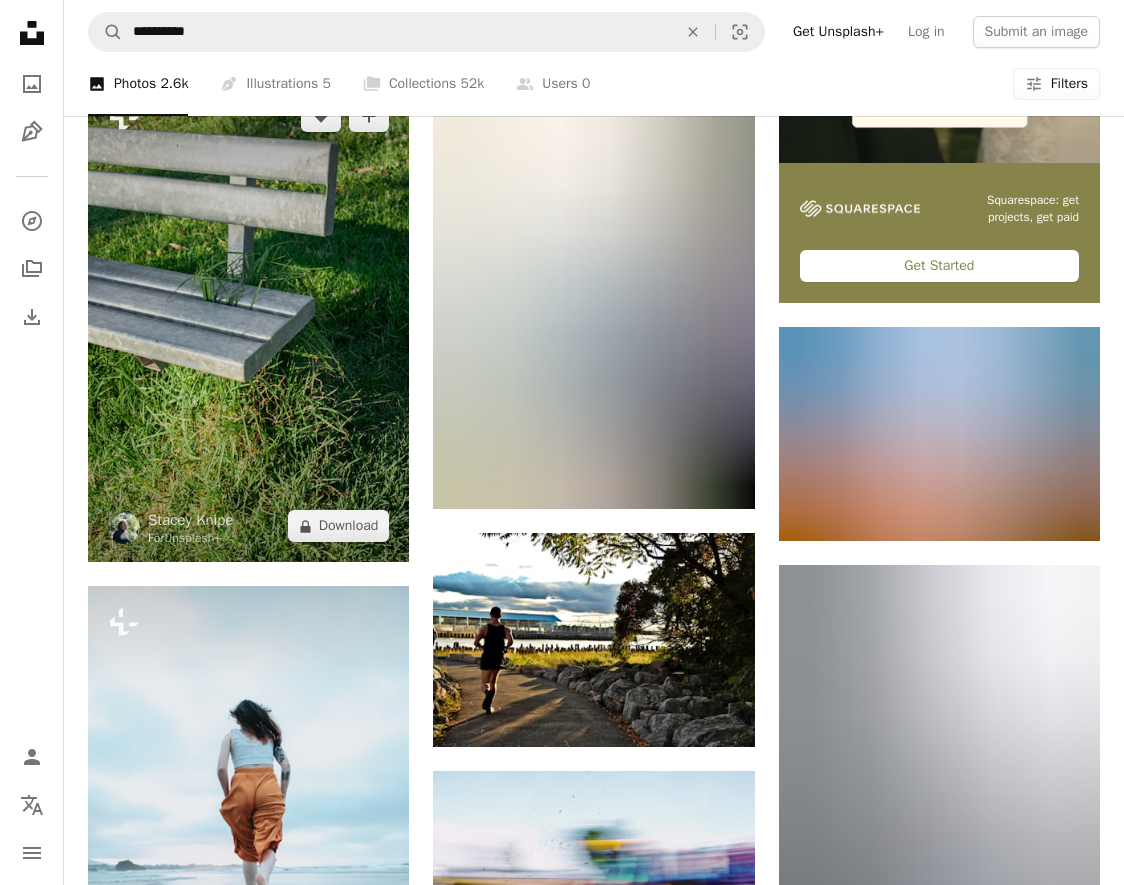 scroll, scrollTop: 340, scrollLeft: 0, axis: vertical 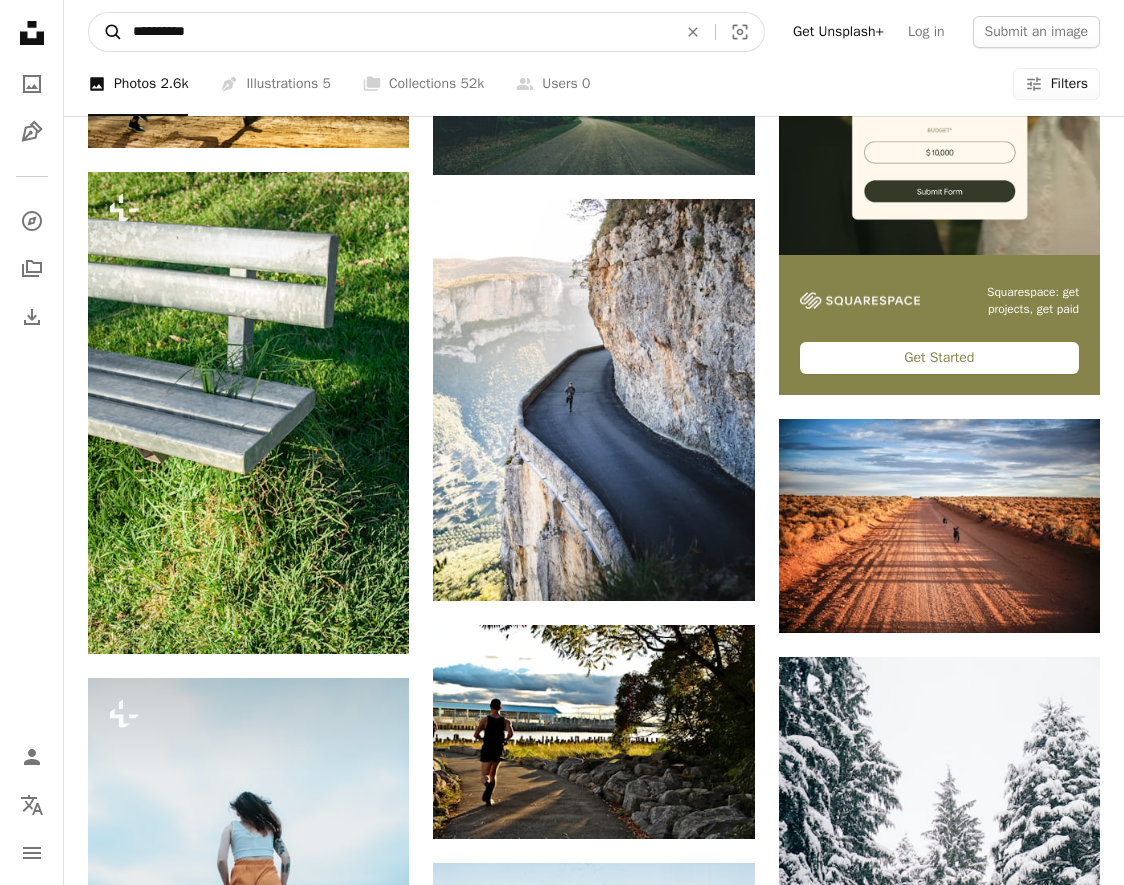 drag, startPoint x: 204, startPoint y: 30, endPoint x: 122, endPoint y: 29, distance: 82.006096 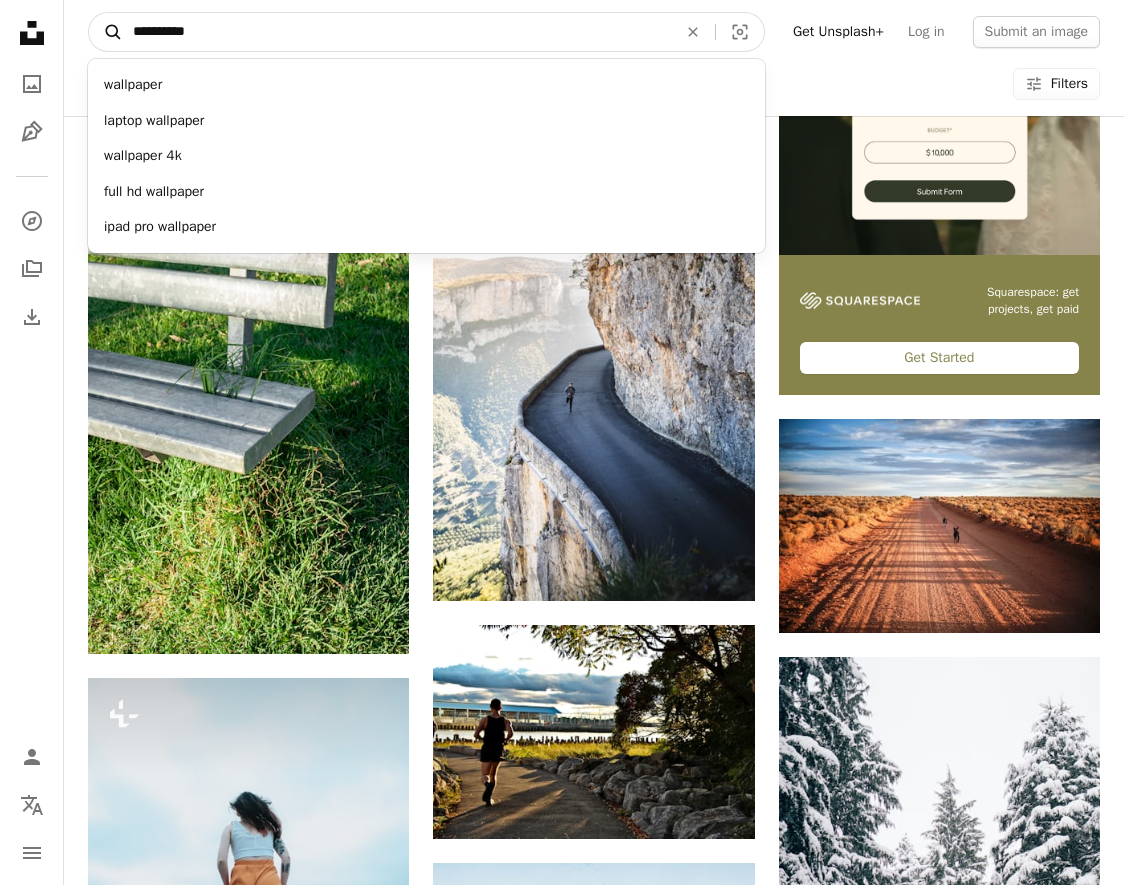 type on "**********" 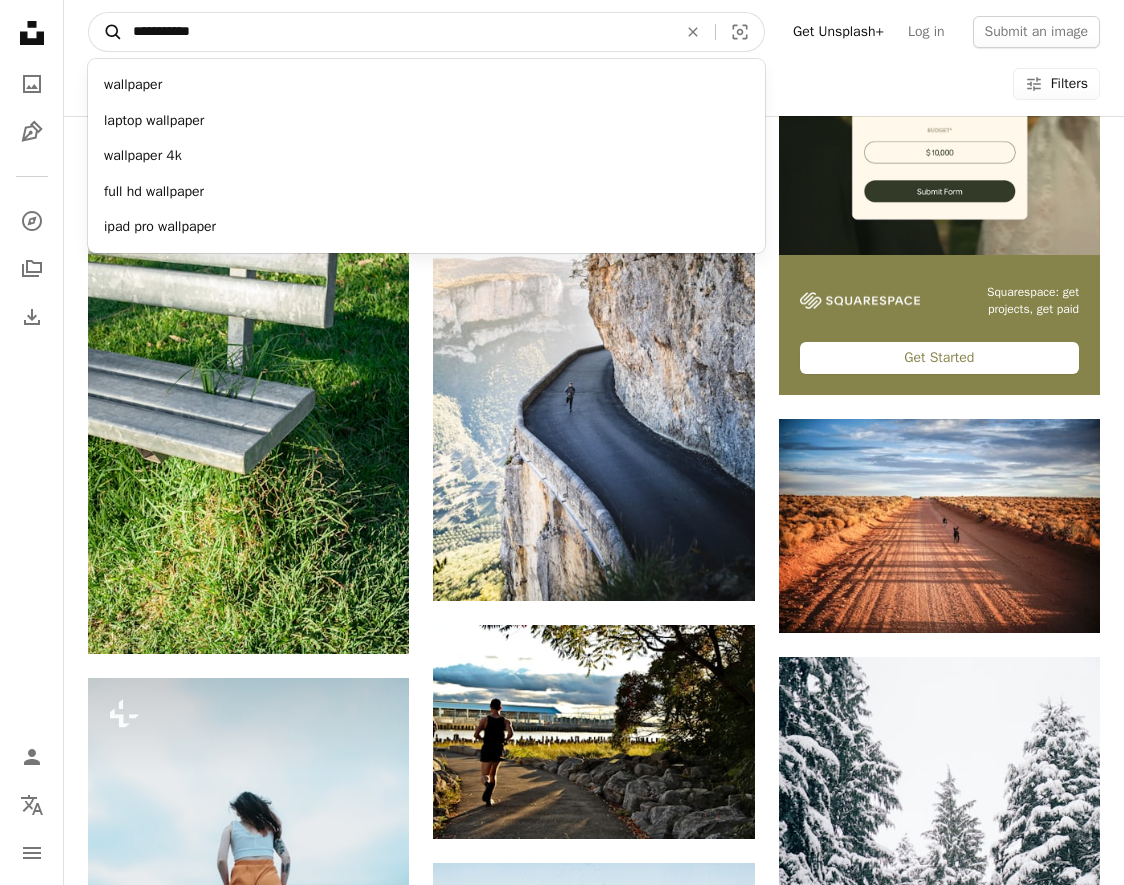 click on "A magnifying glass" at bounding box center [106, 32] 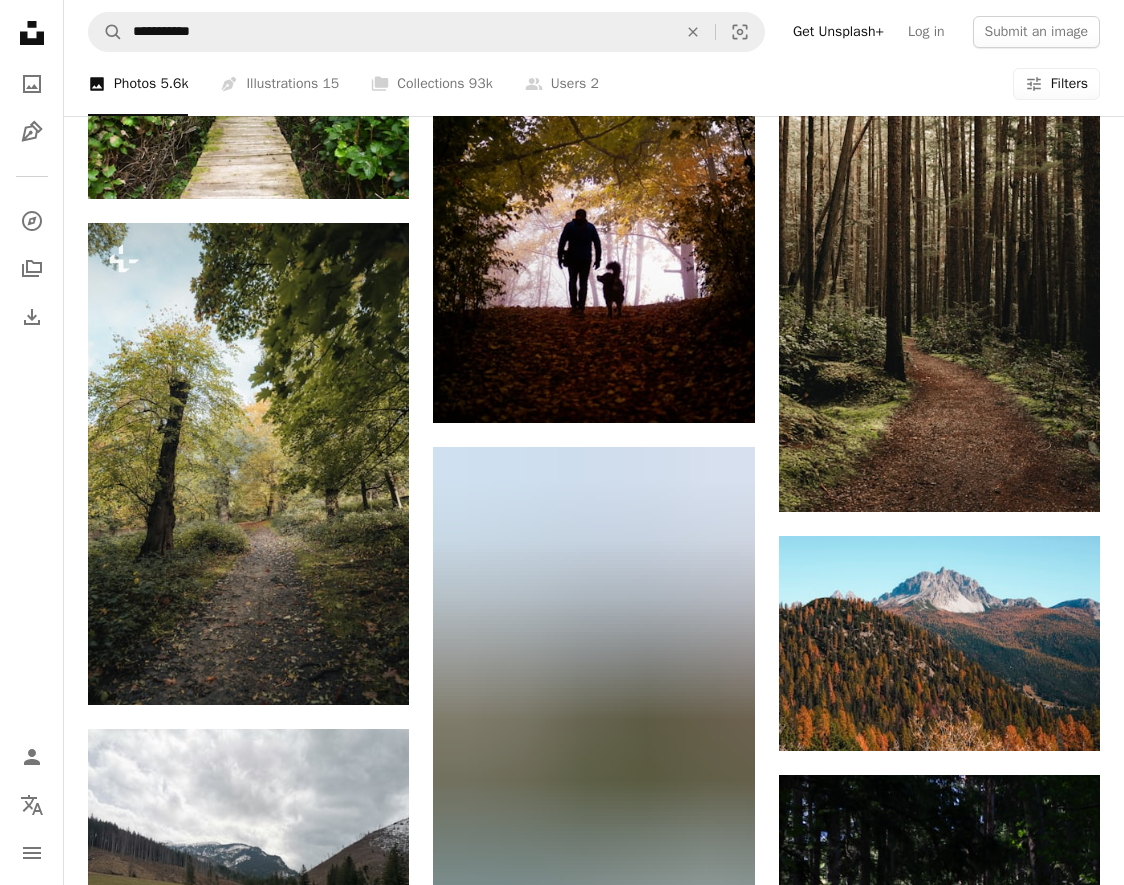scroll, scrollTop: 646, scrollLeft: 0, axis: vertical 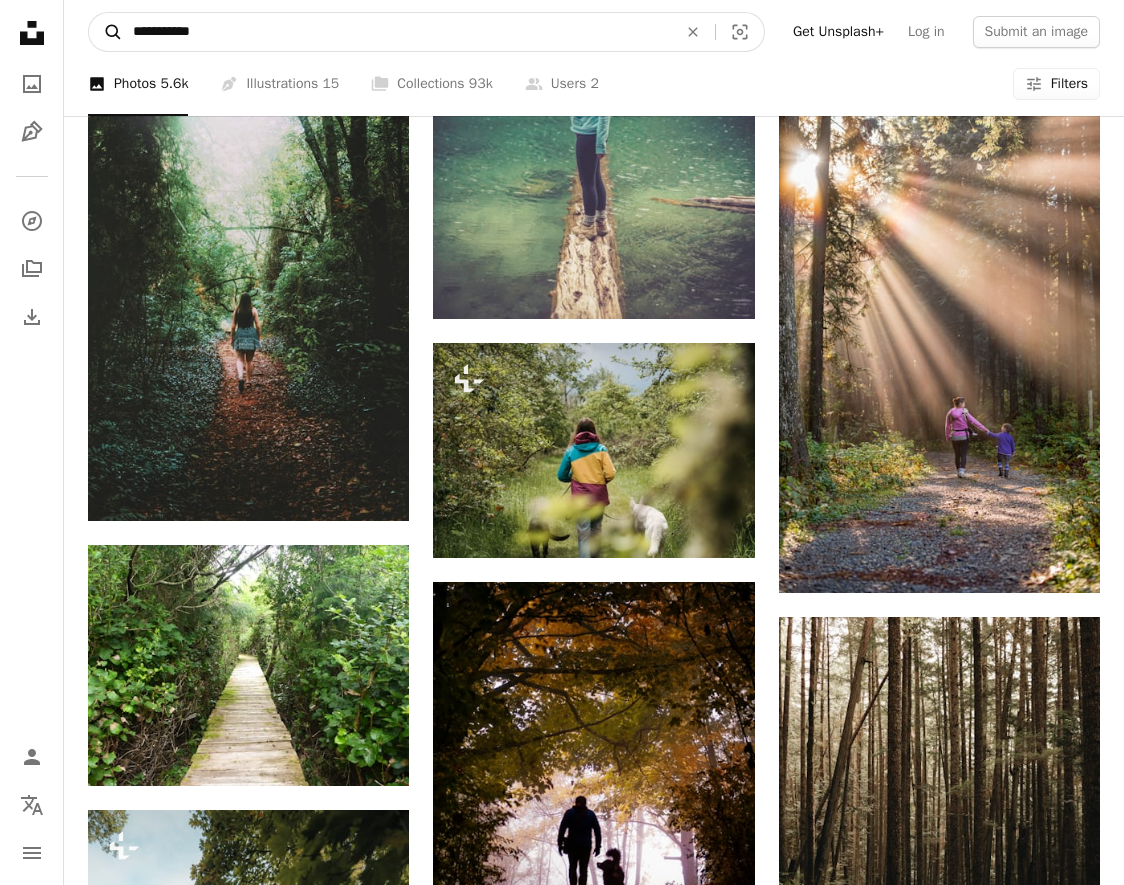 drag, startPoint x: 166, startPoint y: 31, endPoint x: 112, endPoint y: 30, distance: 54.00926 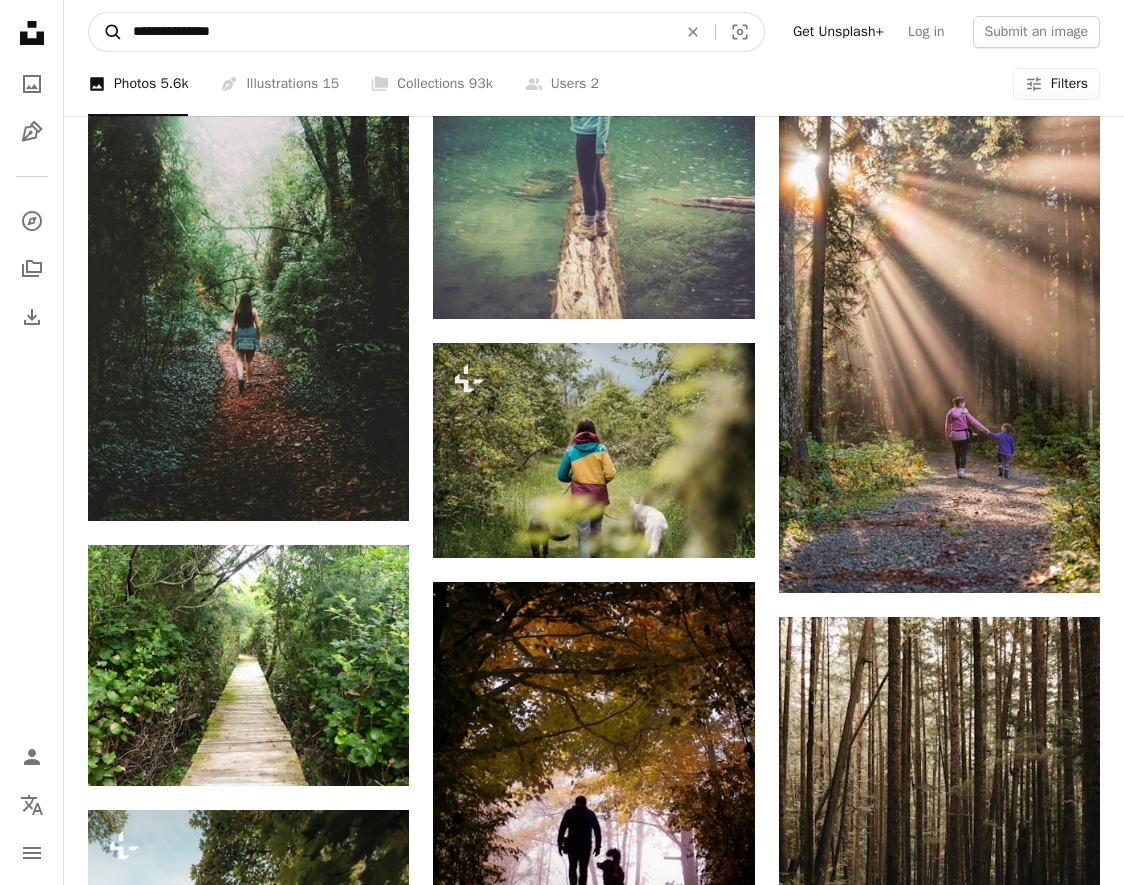type on "**********" 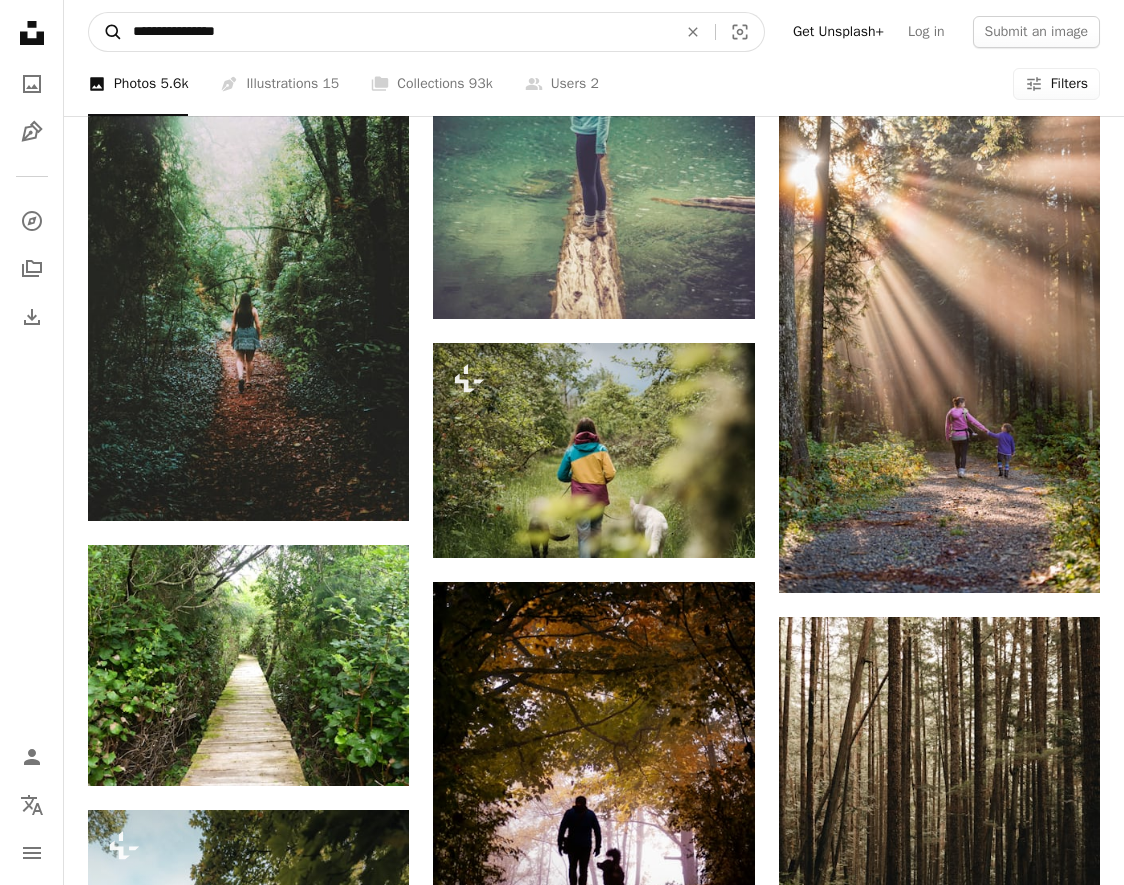 click on "A magnifying glass" at bounding box center (106, 32) 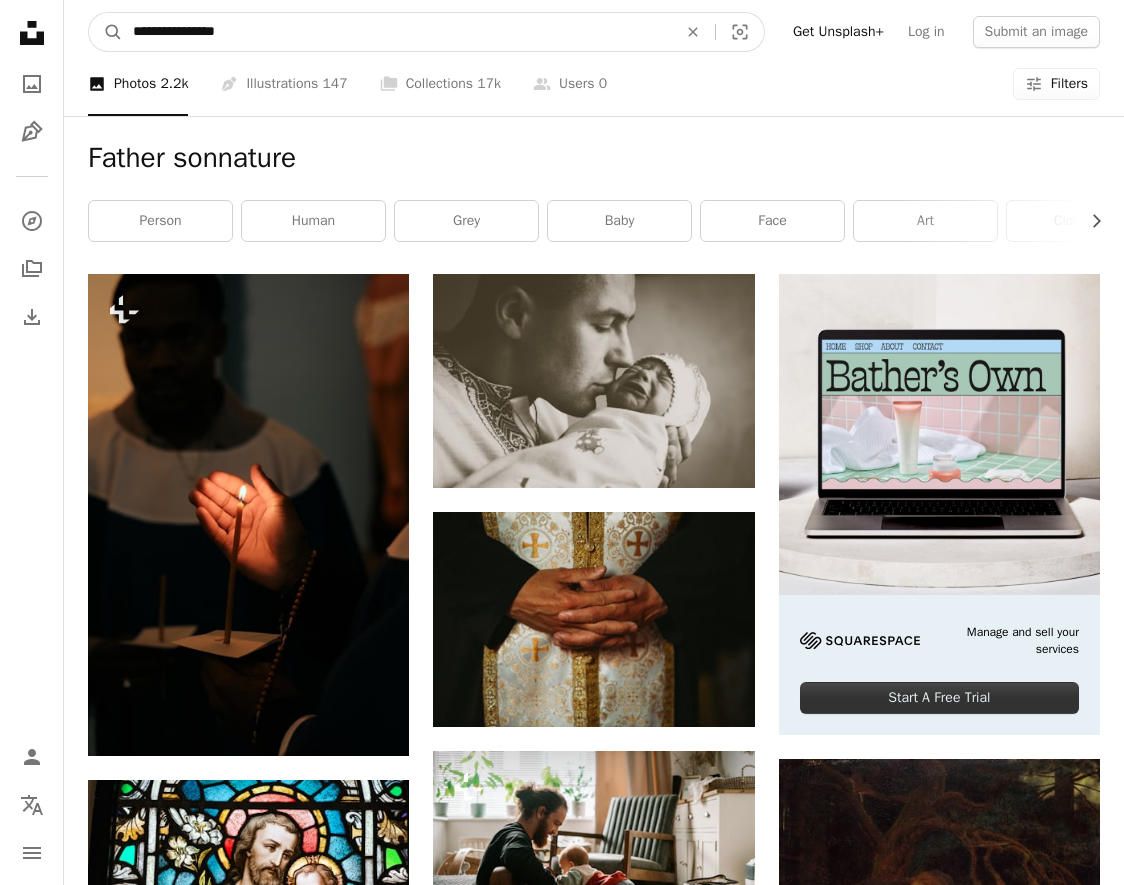click on "**********" at bounding box center (397, 32) 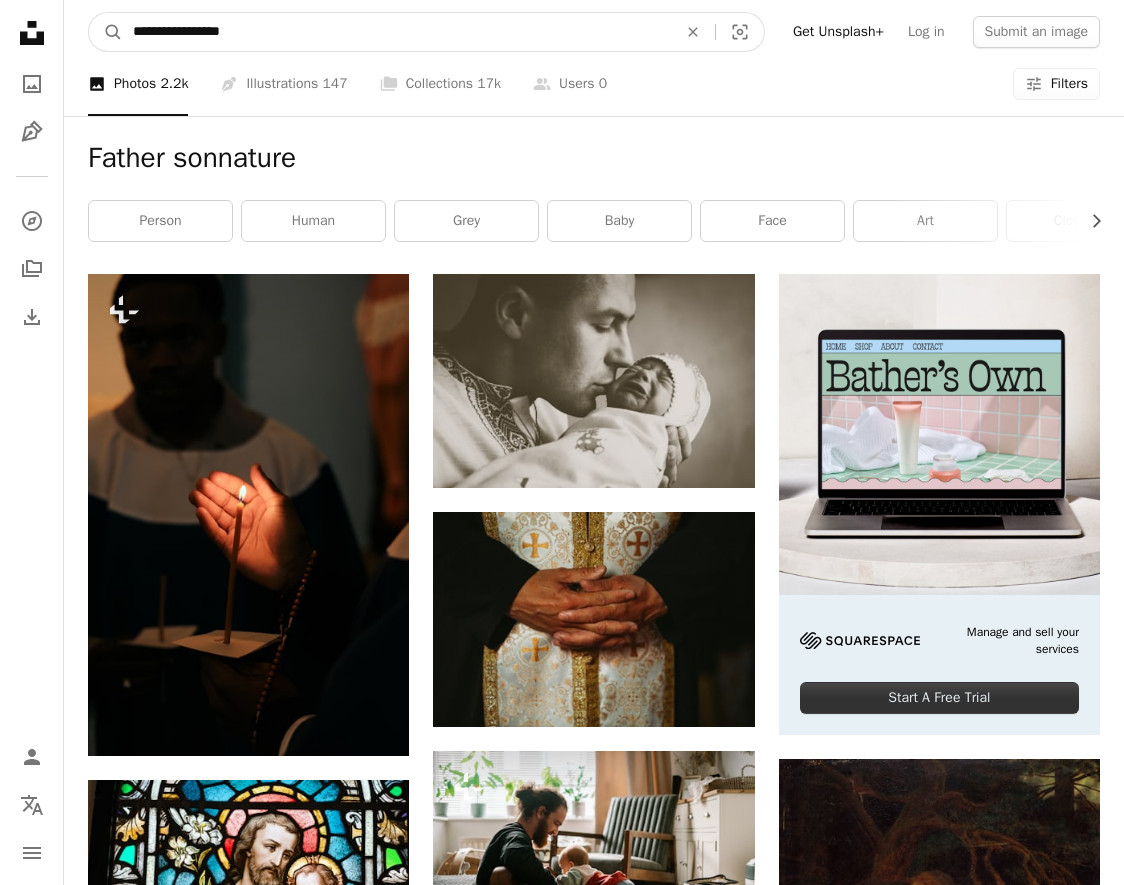 click on "A magnifying glass" at bounding box center (106, 32) 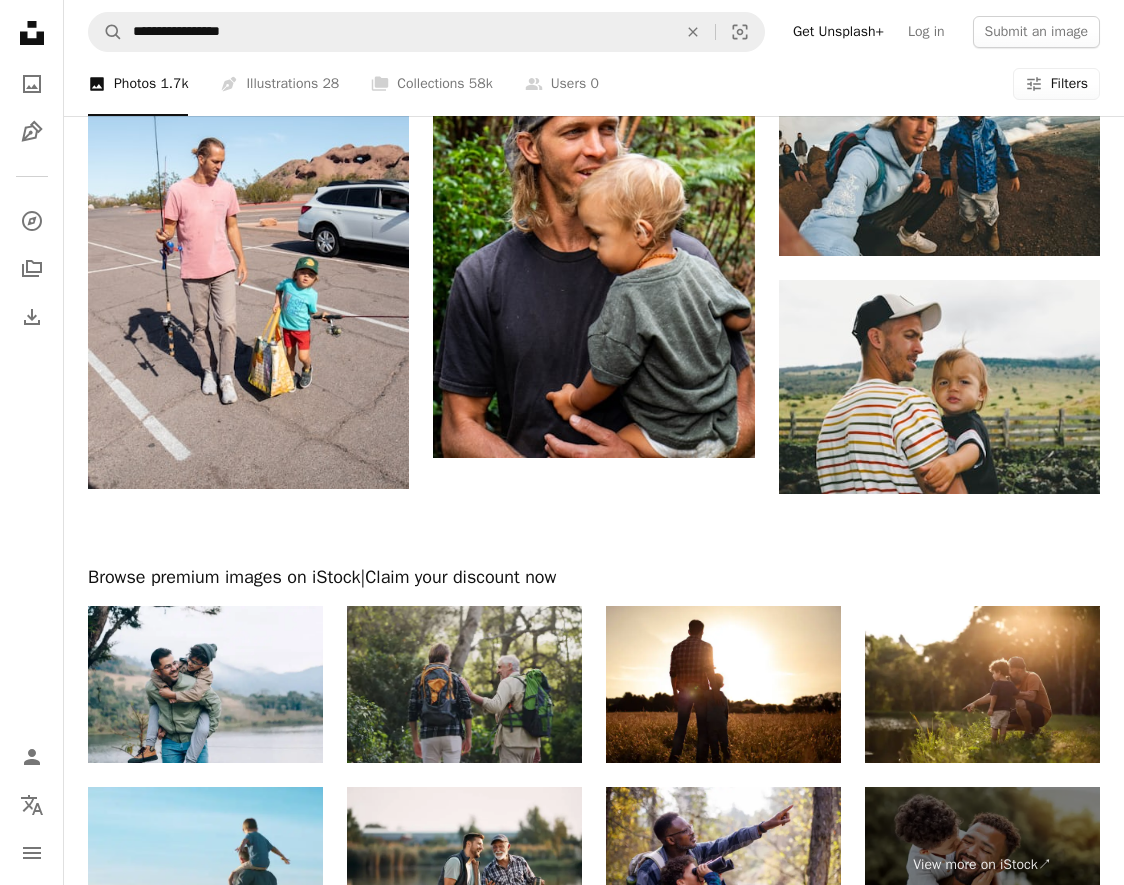 scroll, scrollTop: 1841, scrollLeft: 0, axis: vertical 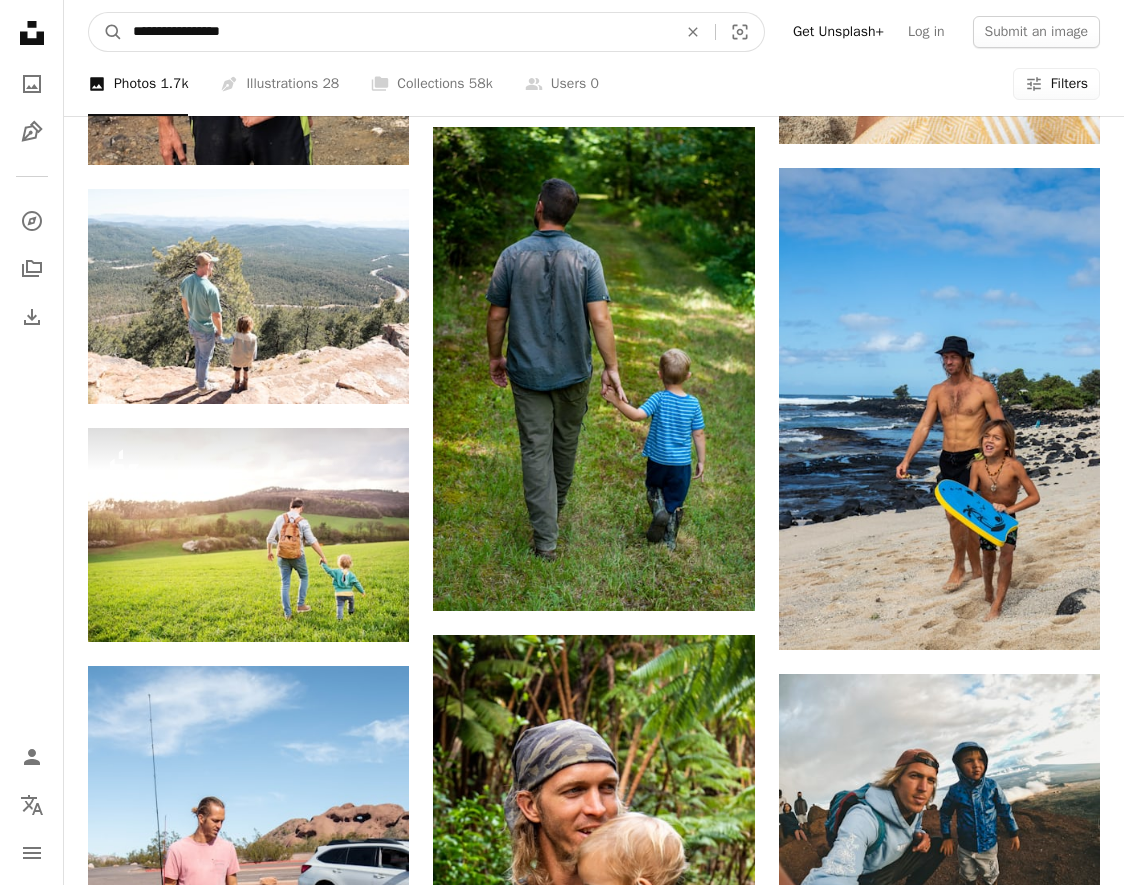 click on "**********" at bounding box center [397, 32] 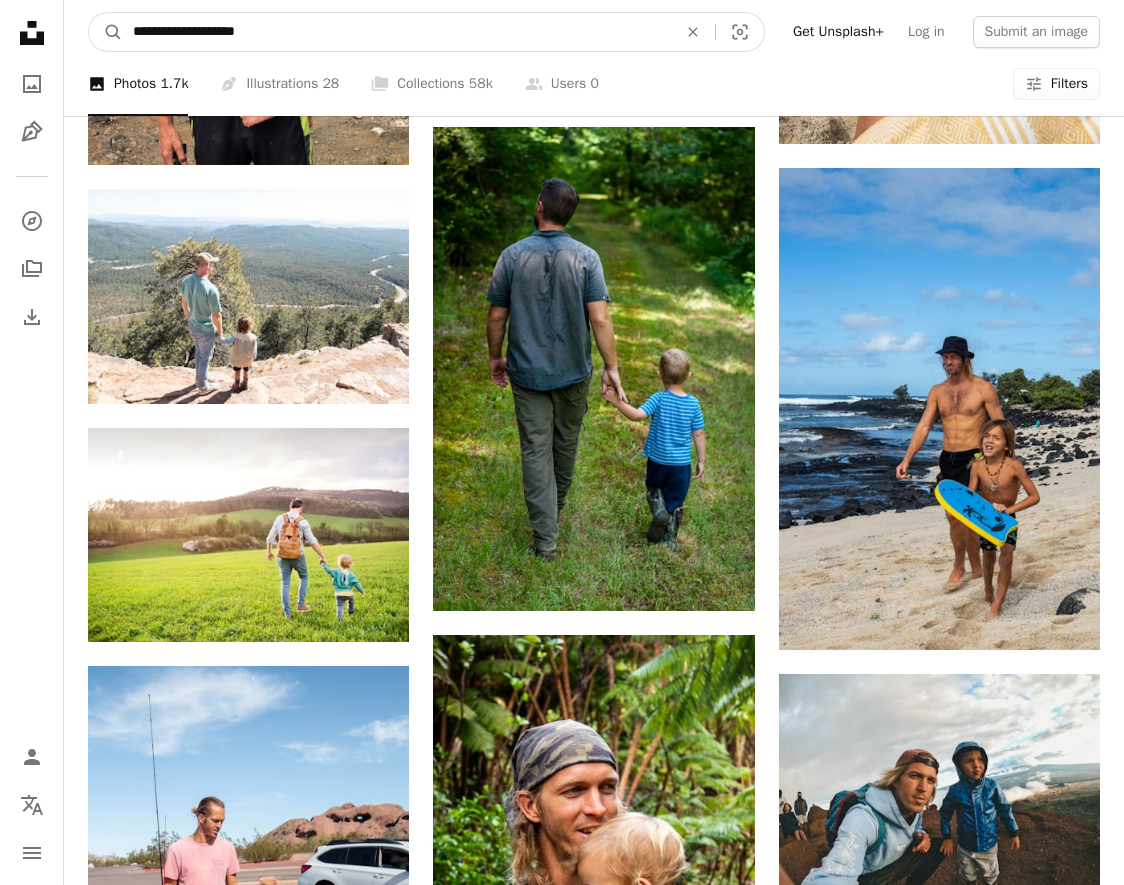 type on "**********" 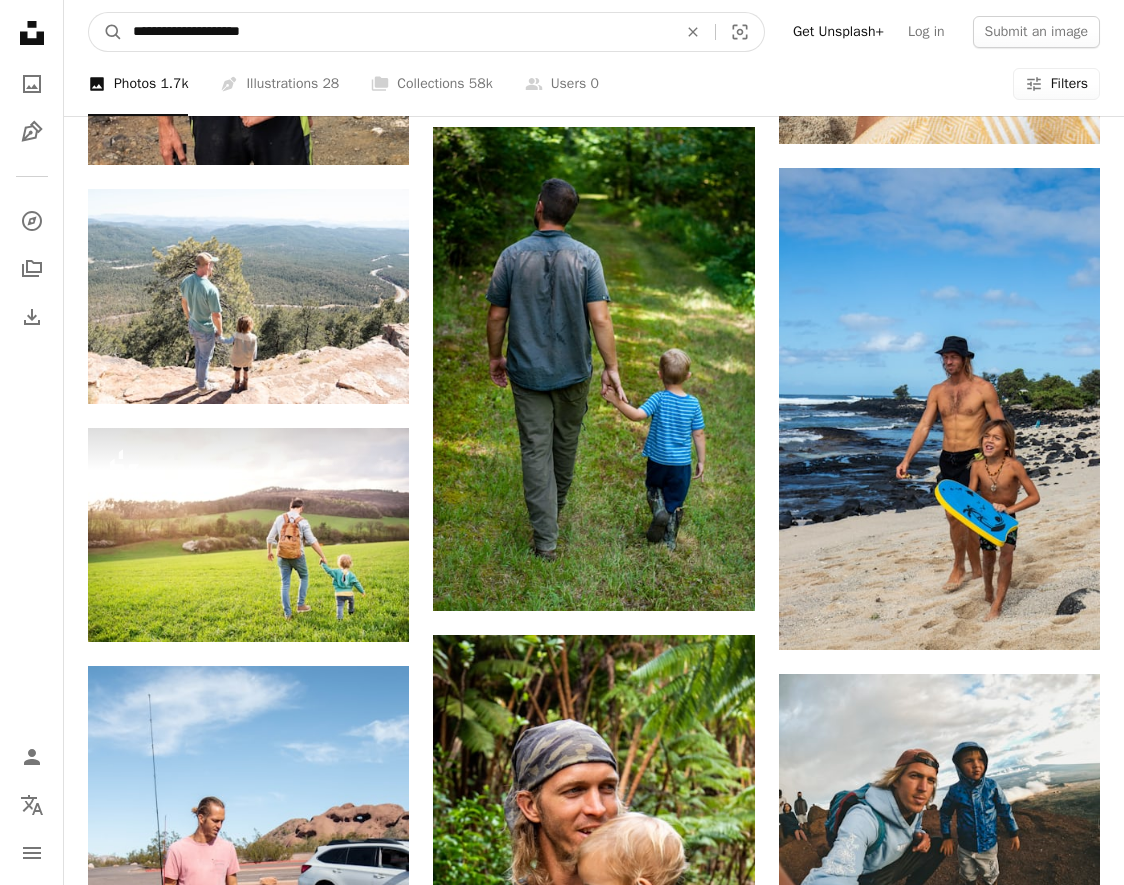 click on "A magnifying glass" at bounding box center (106, 32) 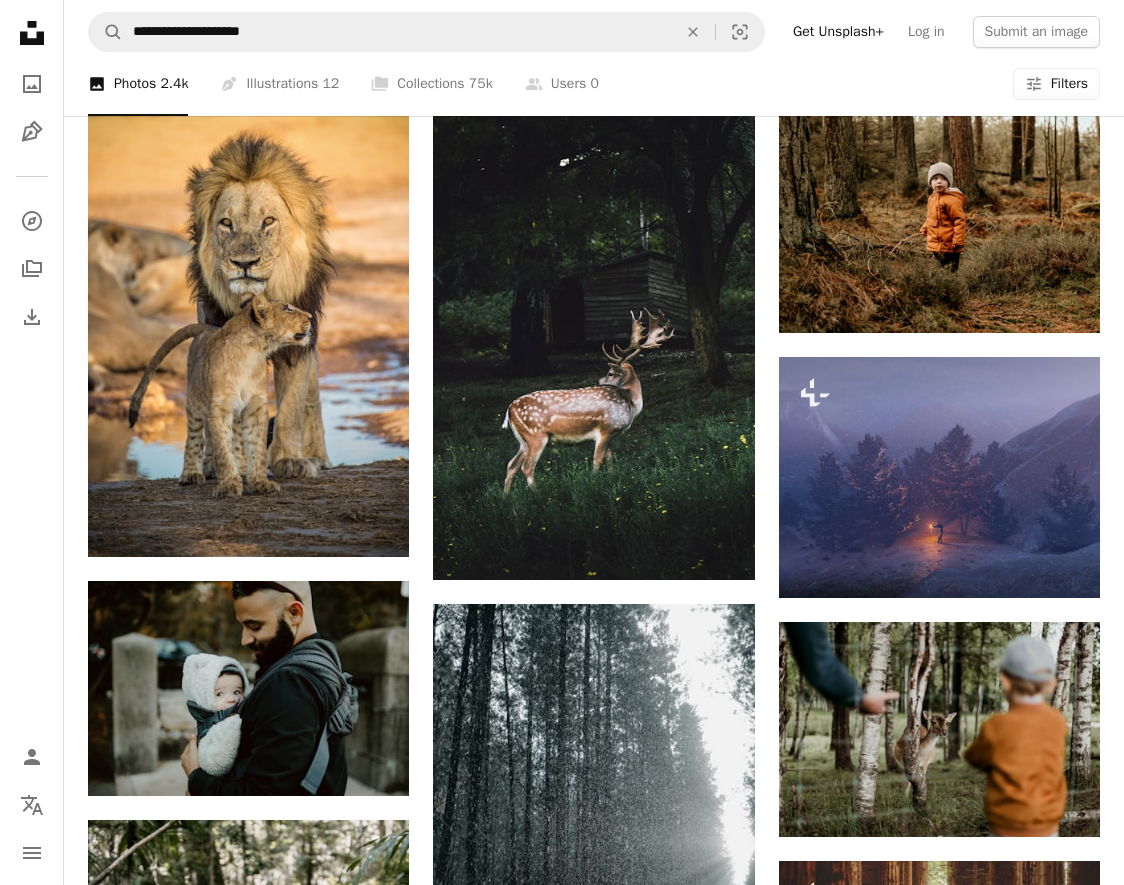 scroll, scrollTop: 1317, scrollLeft: 0, axis: vertical 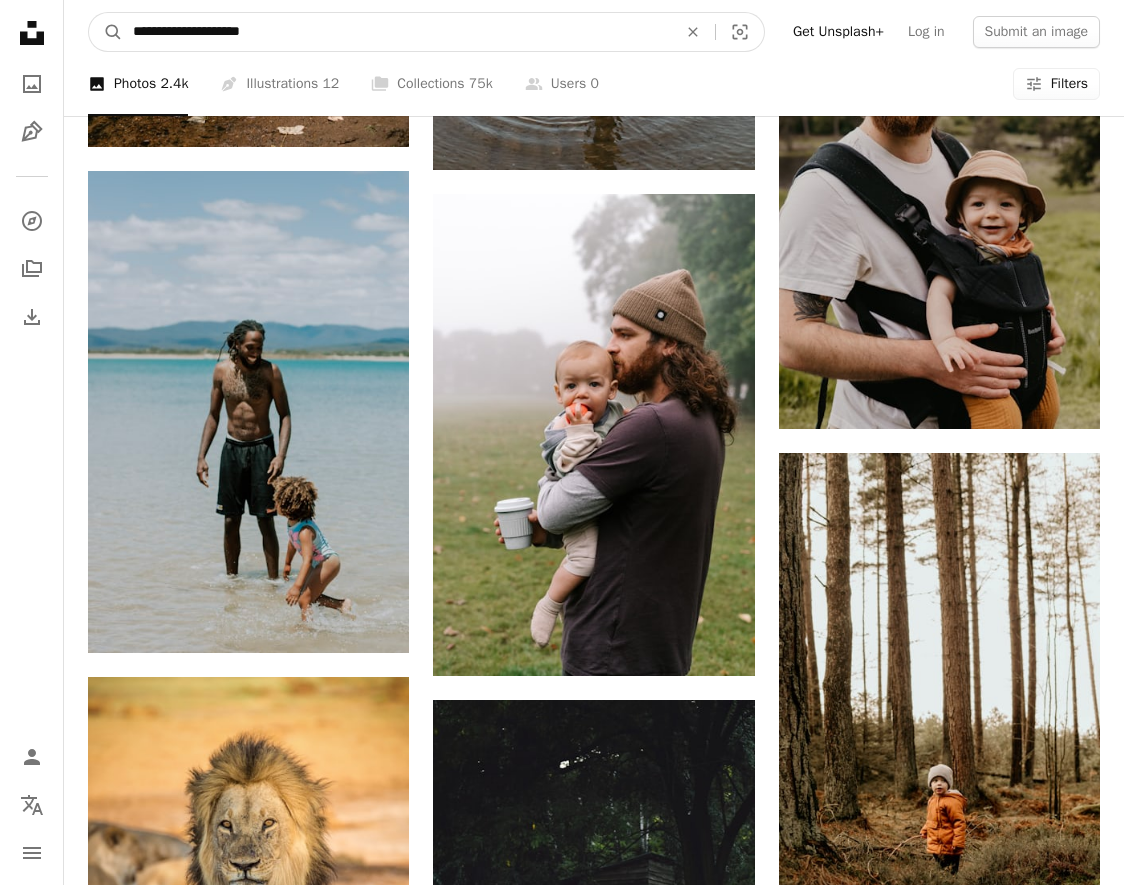 drag, startPoint x: 274, startPoint y: 28, endPoint x: 201, endPoint y: 29, distance: 73.00685 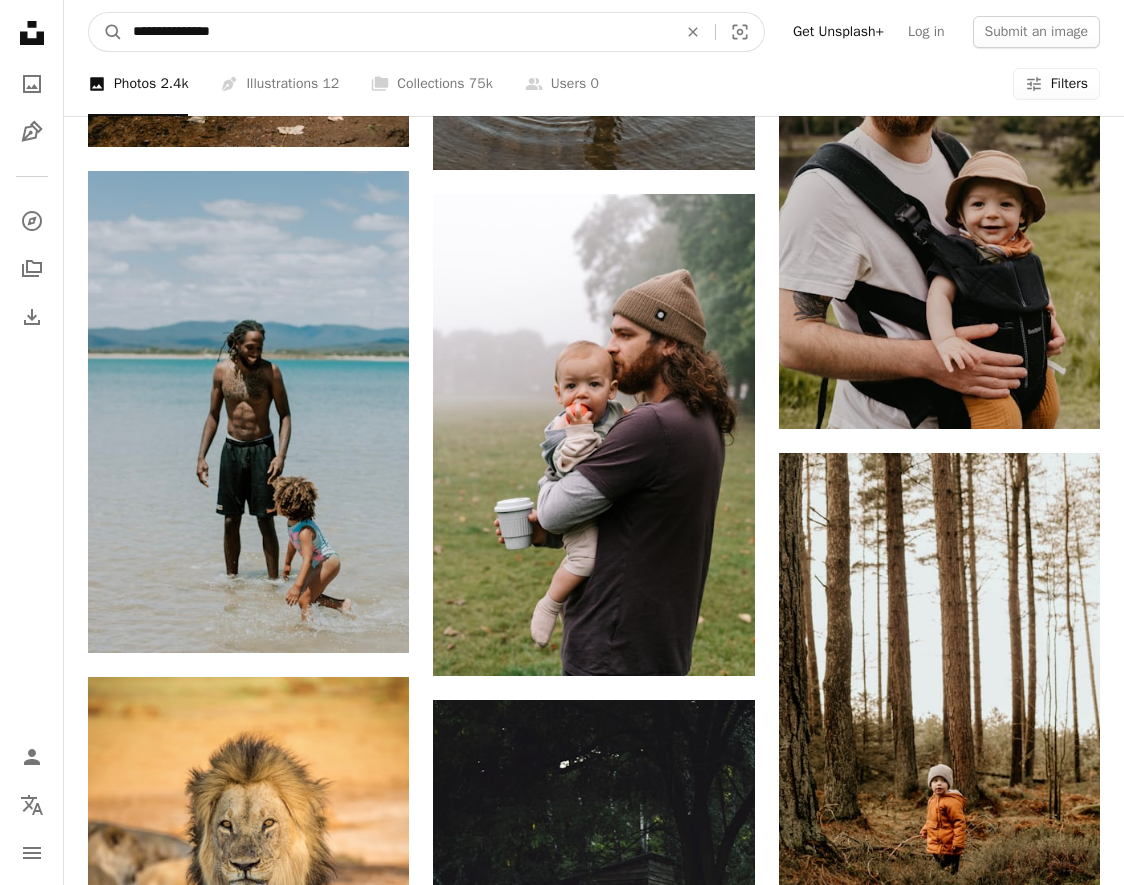 type on "**********" 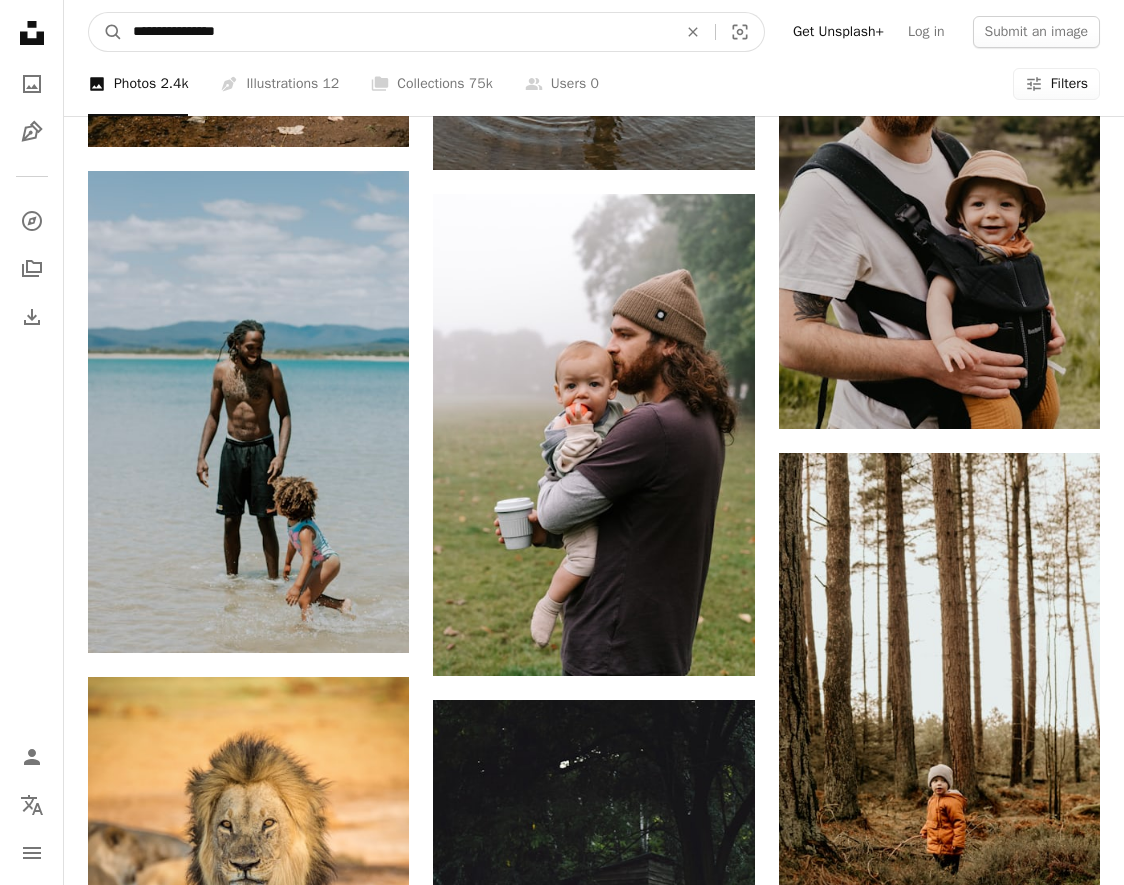 click on "A magnifying glass" at bounding box center (106, 32) 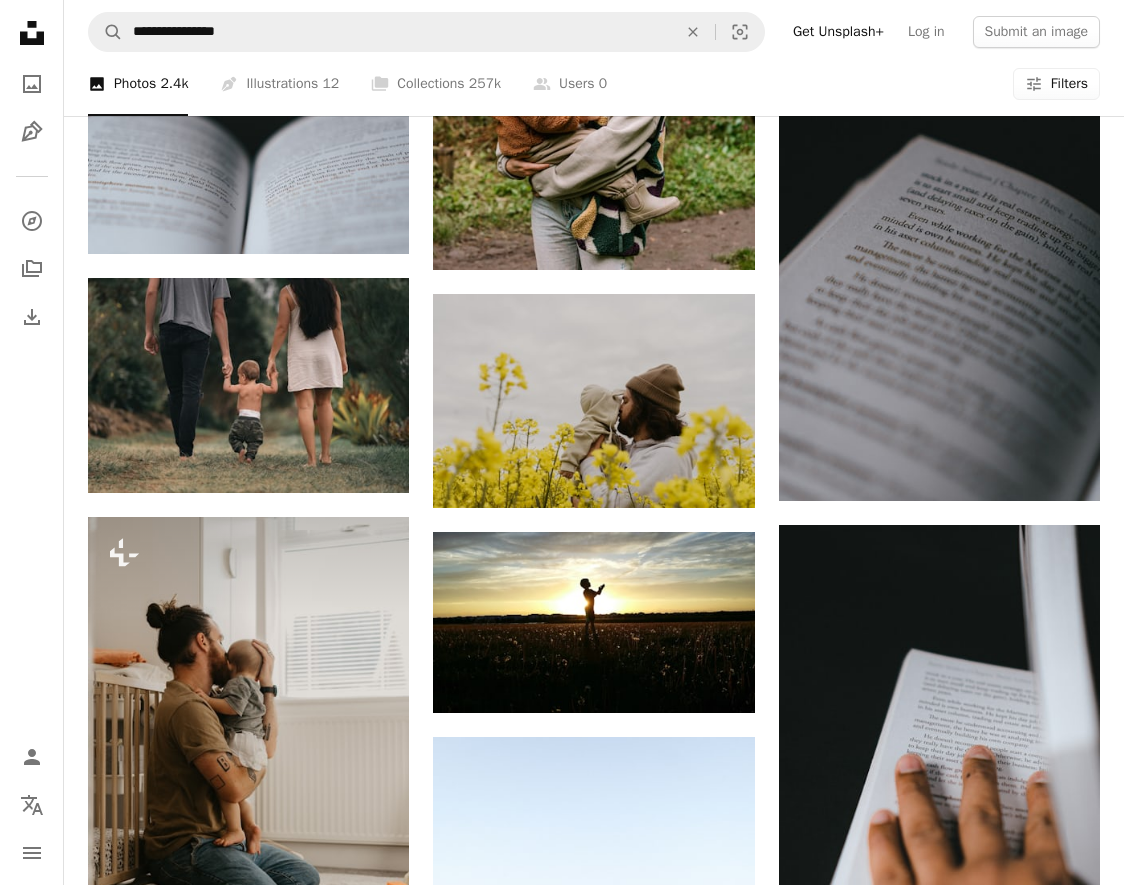scroll, scrollTop: 406, scrollLeft: 0, axis: vertical 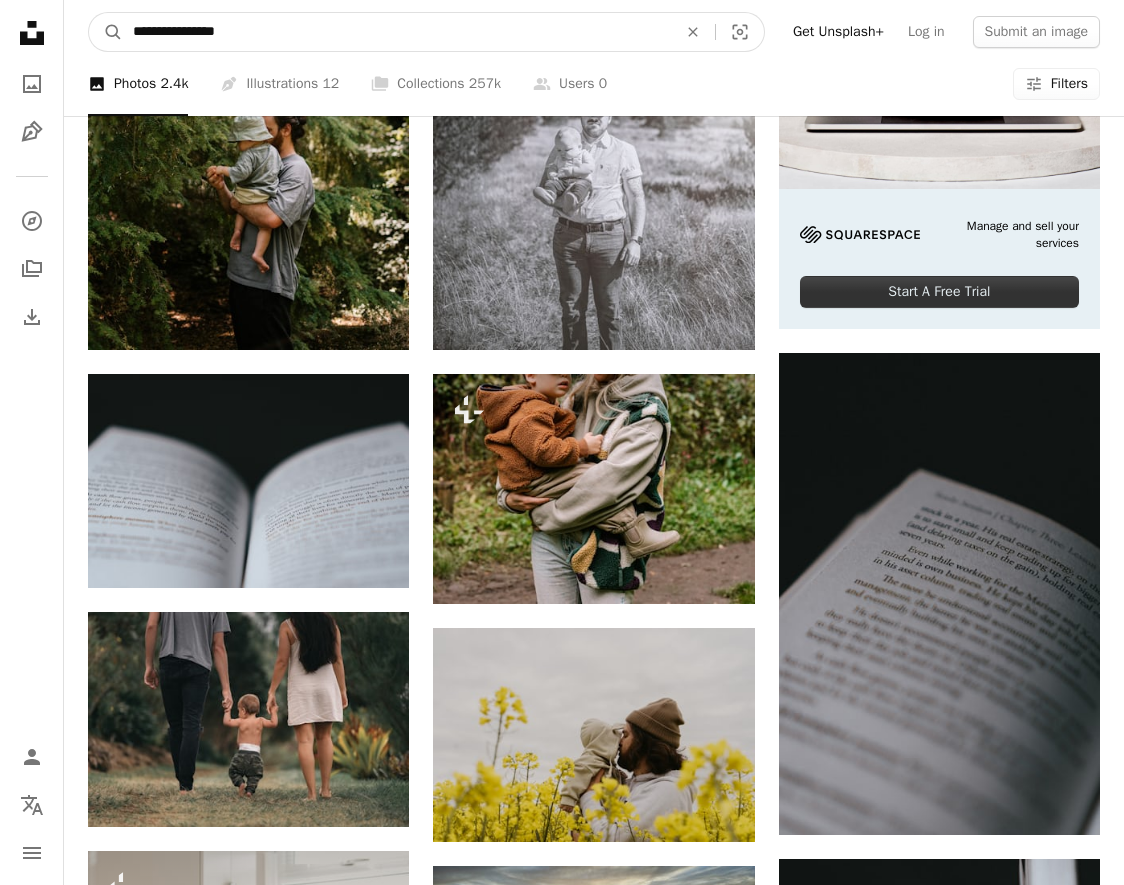 drag, startPoint x: 234, startPoint y: 31, endPoint x: 200, endPoint y: 31, distance: 34 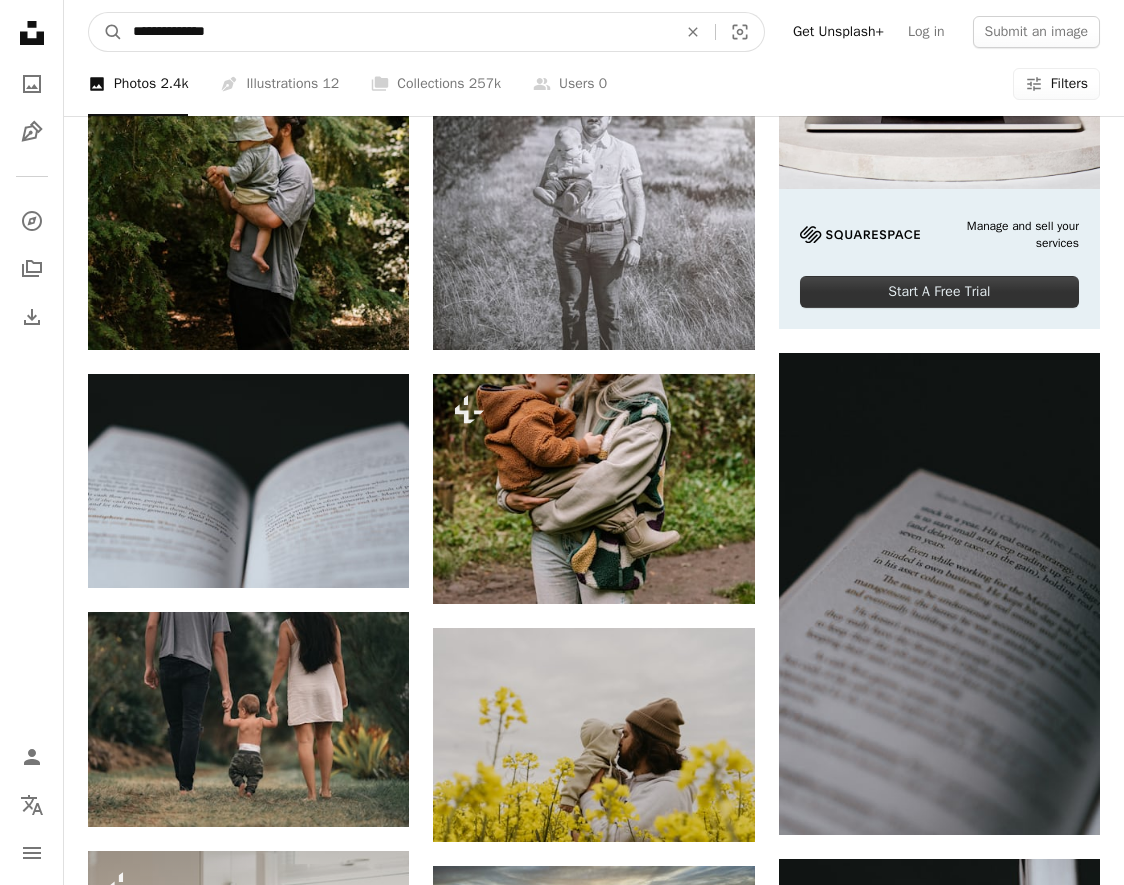 type on "**********" 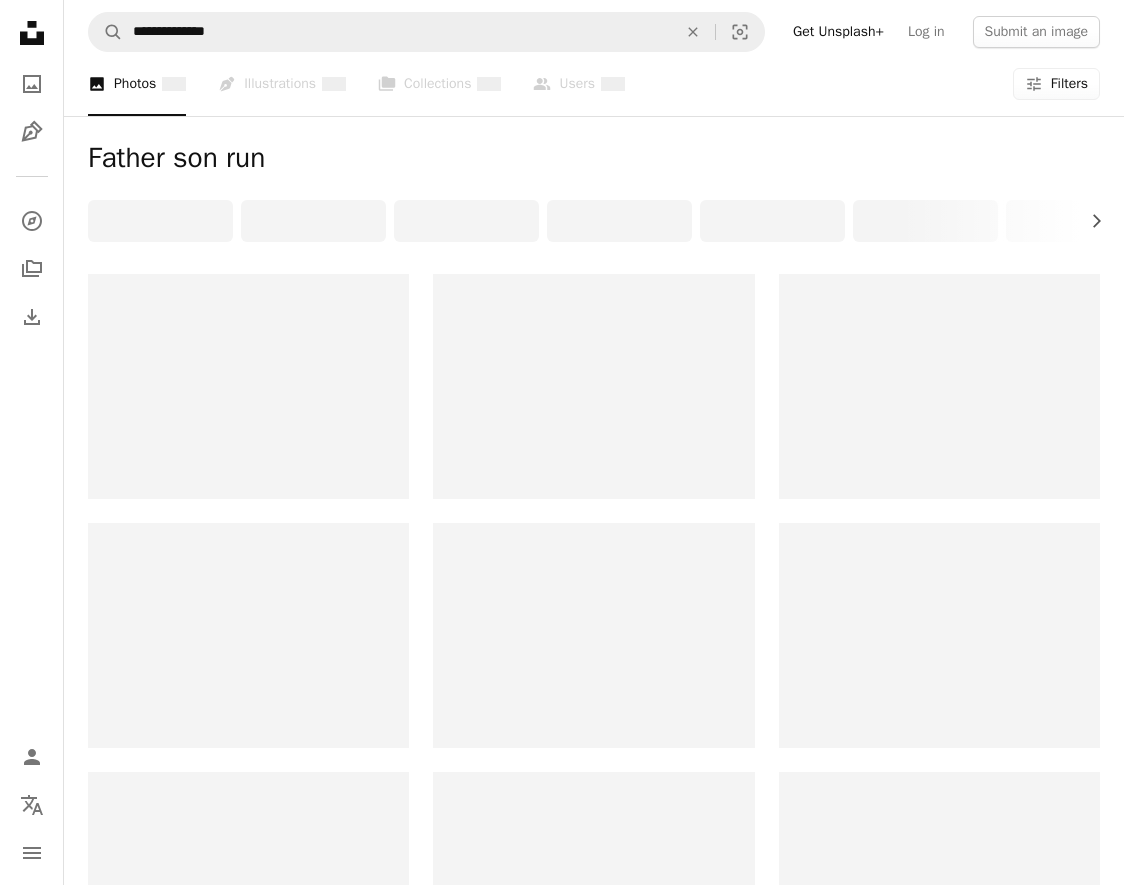 scroll, scrollTop: 0, scrollLeft: 0, axis: both 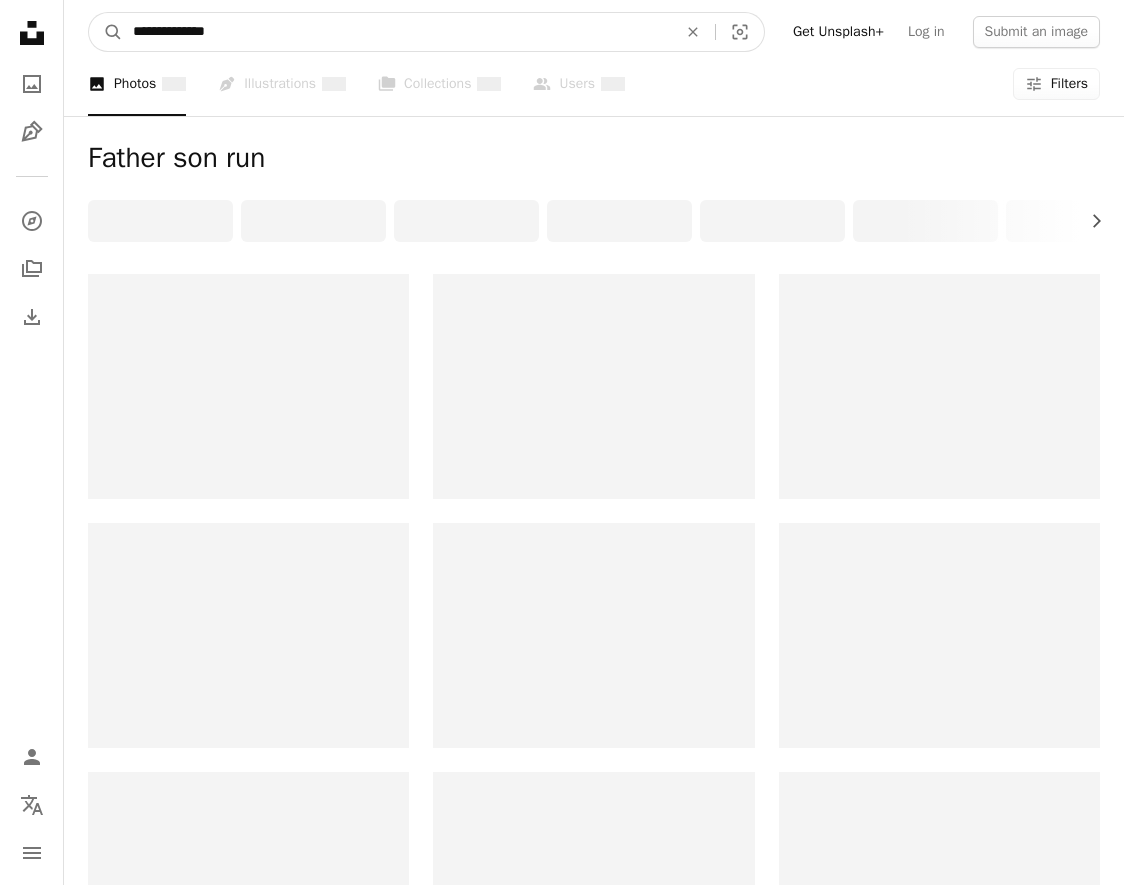 click on "**********" at bounding box center [397, 32] 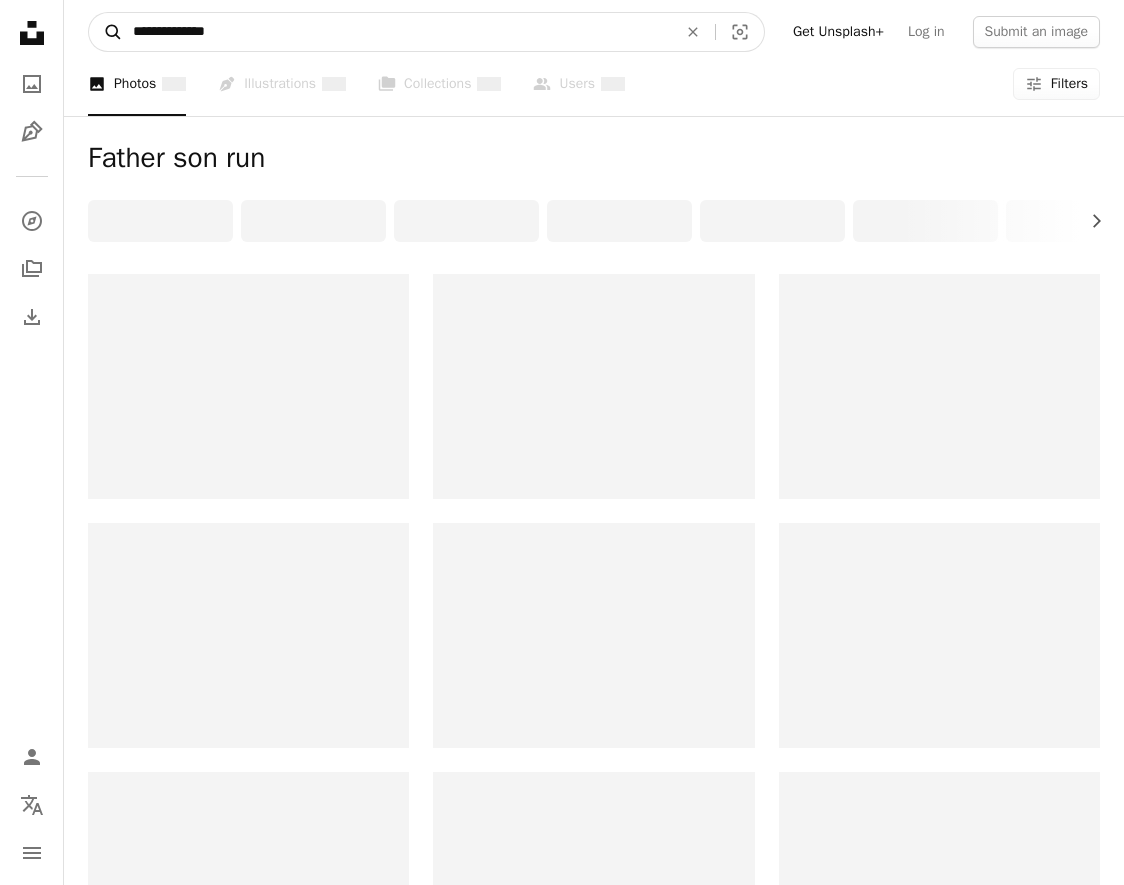 drag, startPoint x: 226, startPoint y: 31, endPoint x: 105, endPoint y: 28, distance: 121.037186 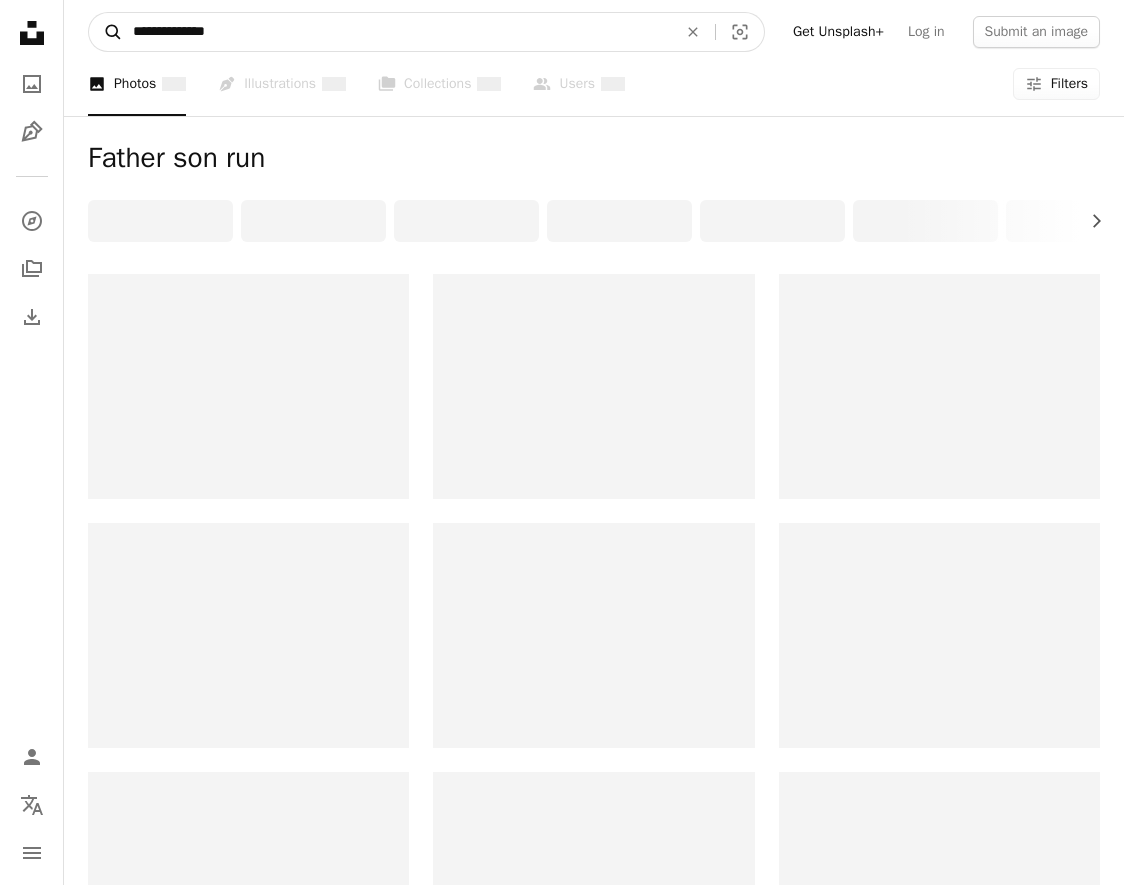 click on "**********" at bounding box center (426, 32) 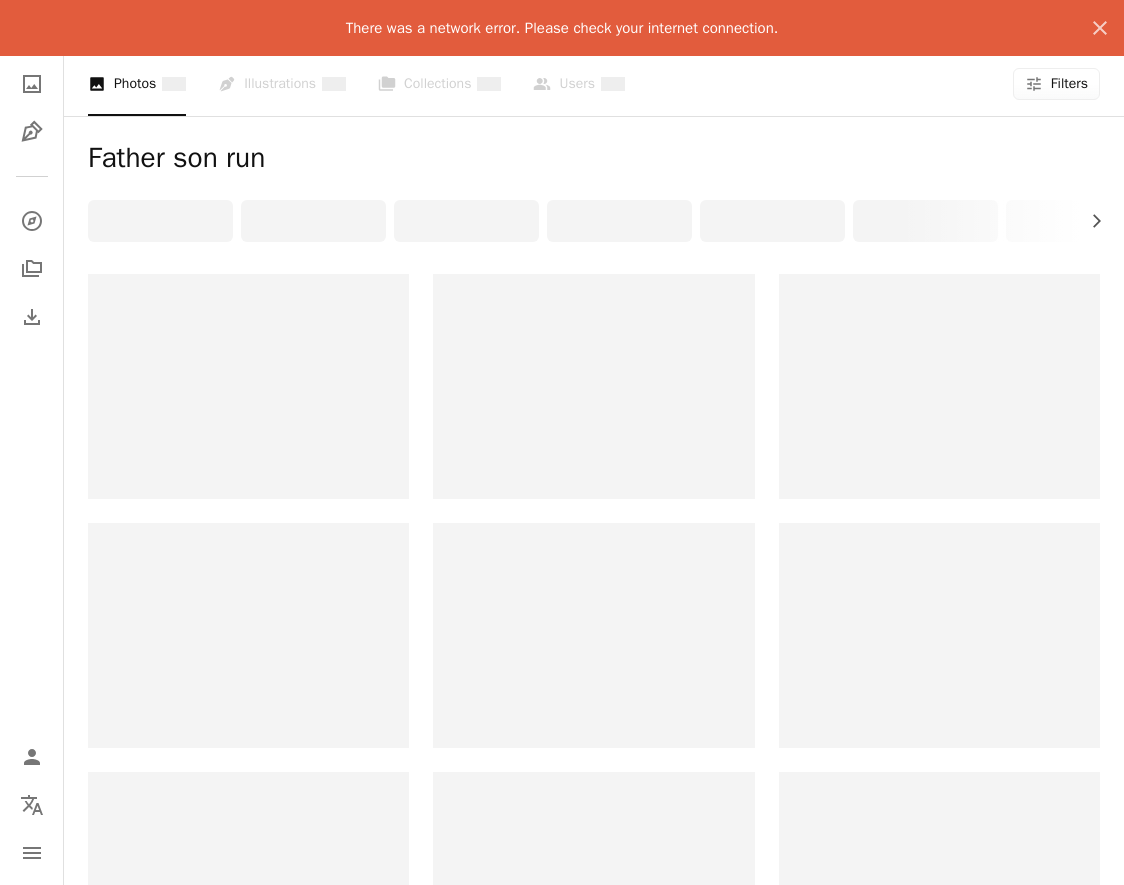 type on "**********" 